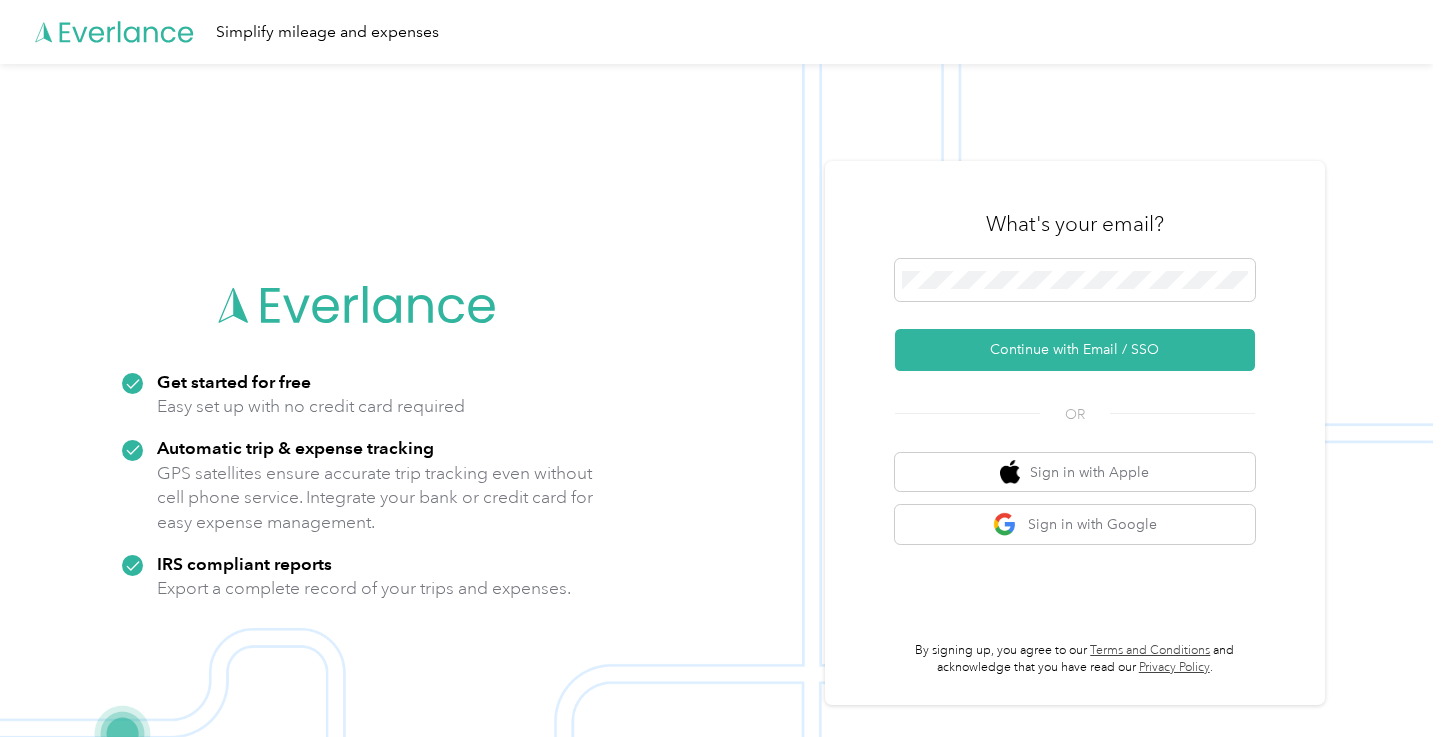 scroll, scrollTop: 0, scrollLeft: 0, axis: both 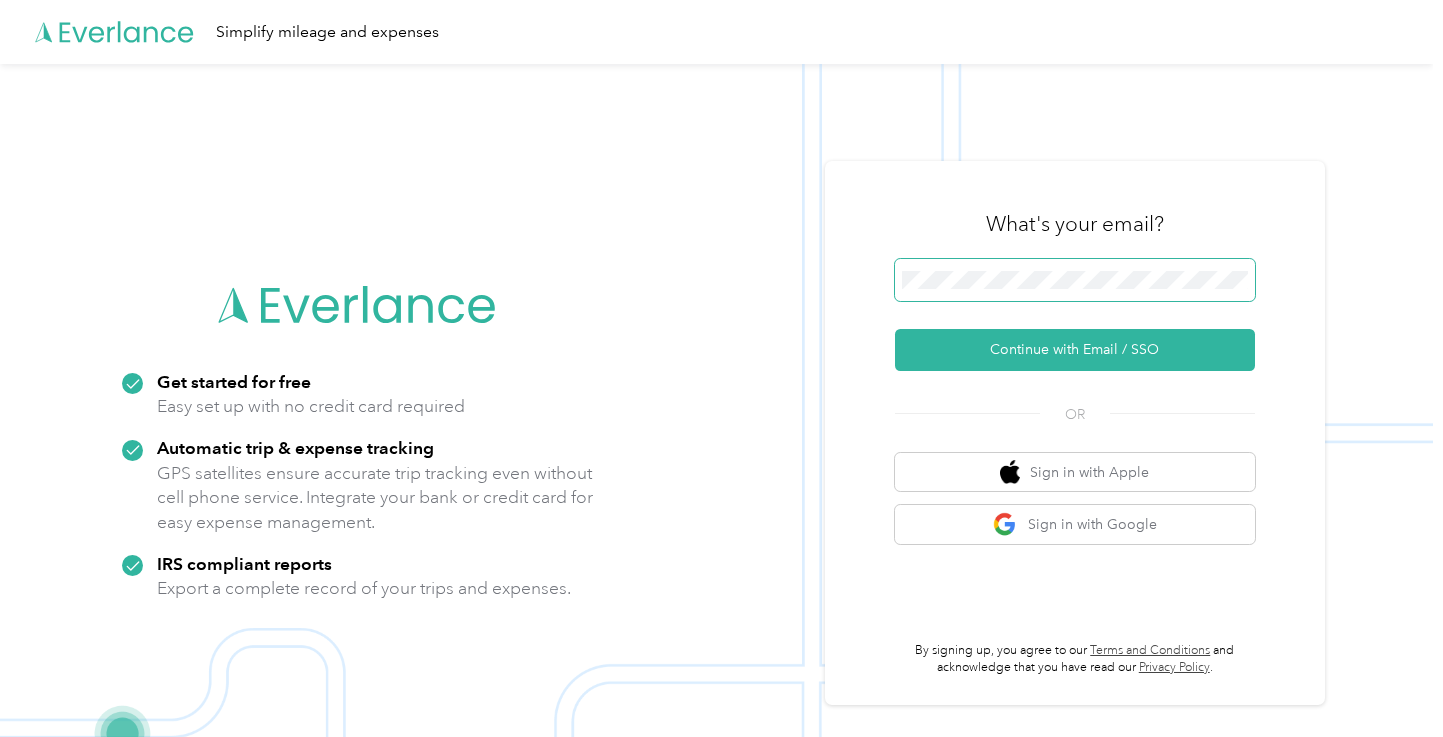 click at bounding box center [1075, 280] 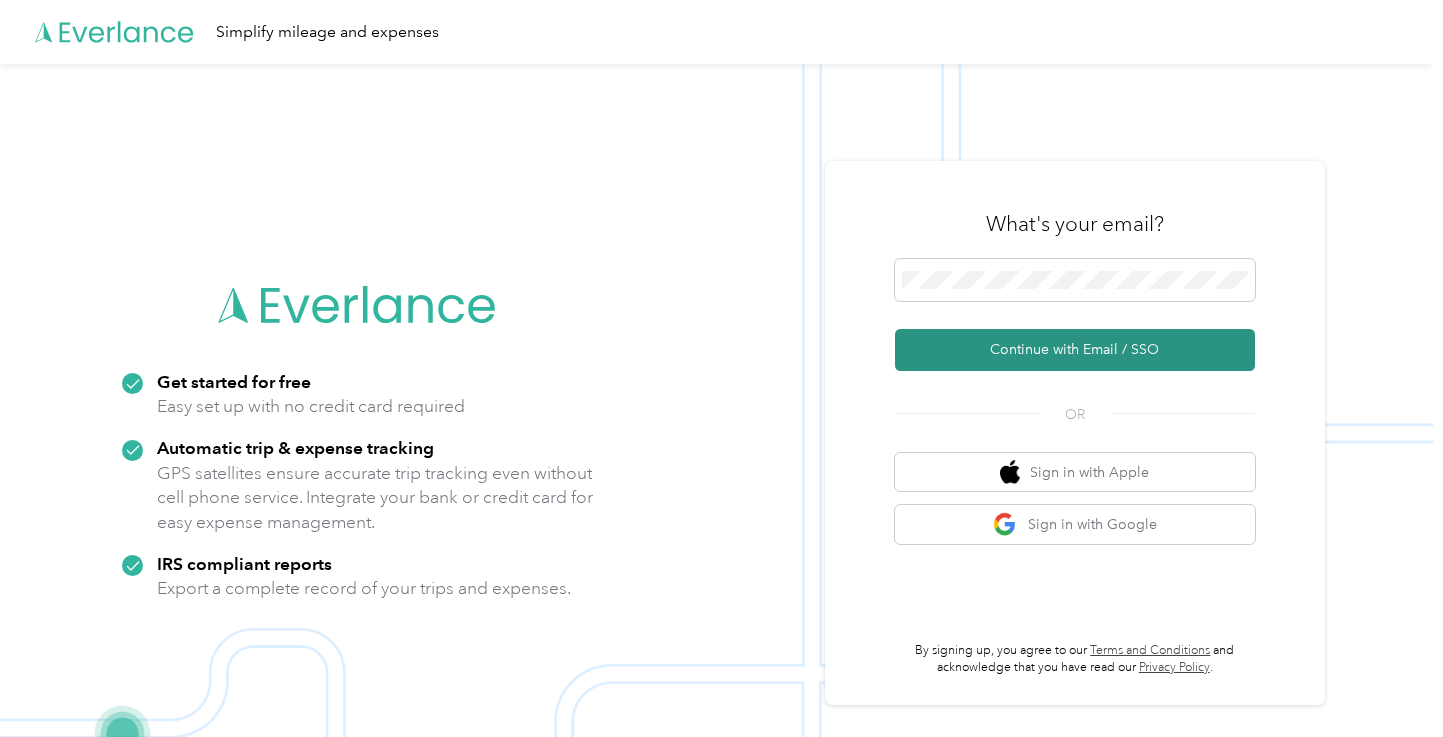 click on "Continue with Email / SSO" at bounding box center [1075, 350] 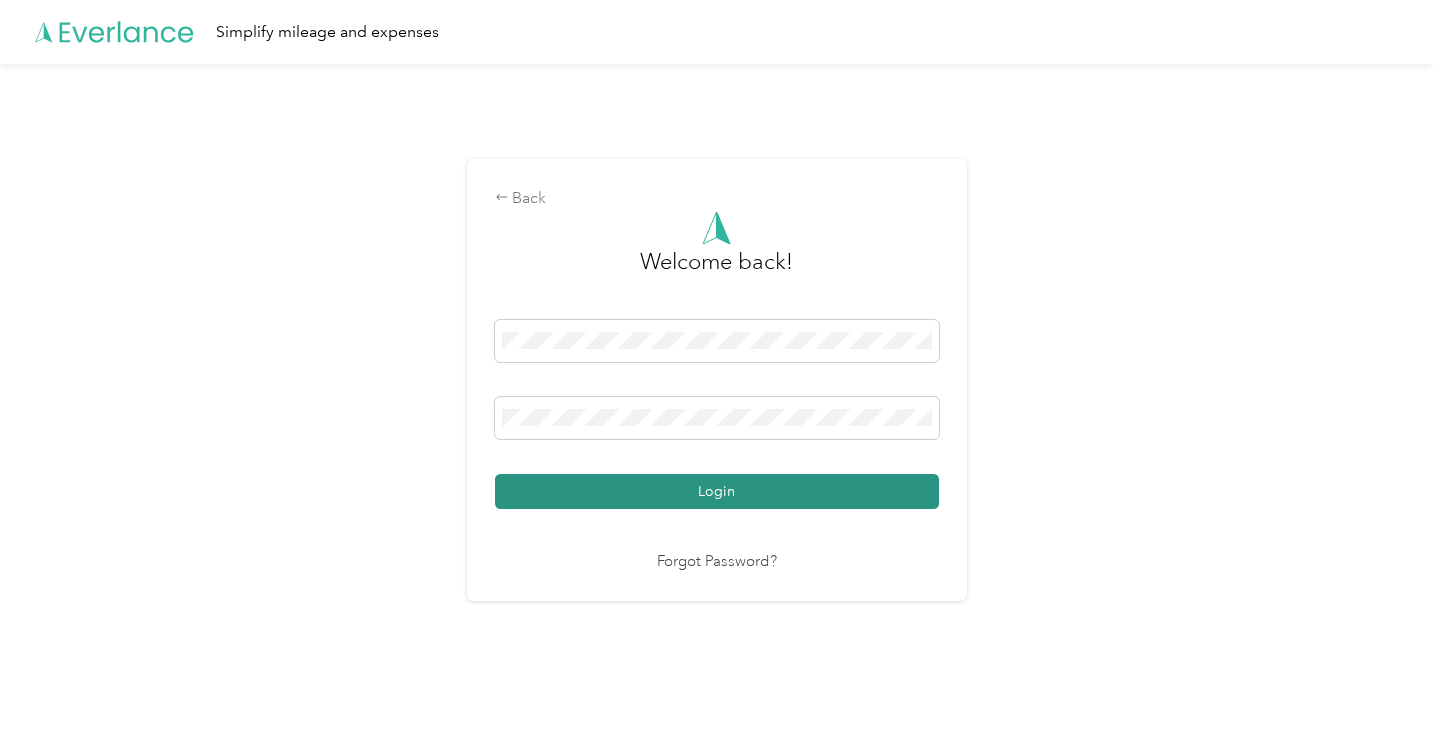 click on "Login" at bounding box center [717, 491] 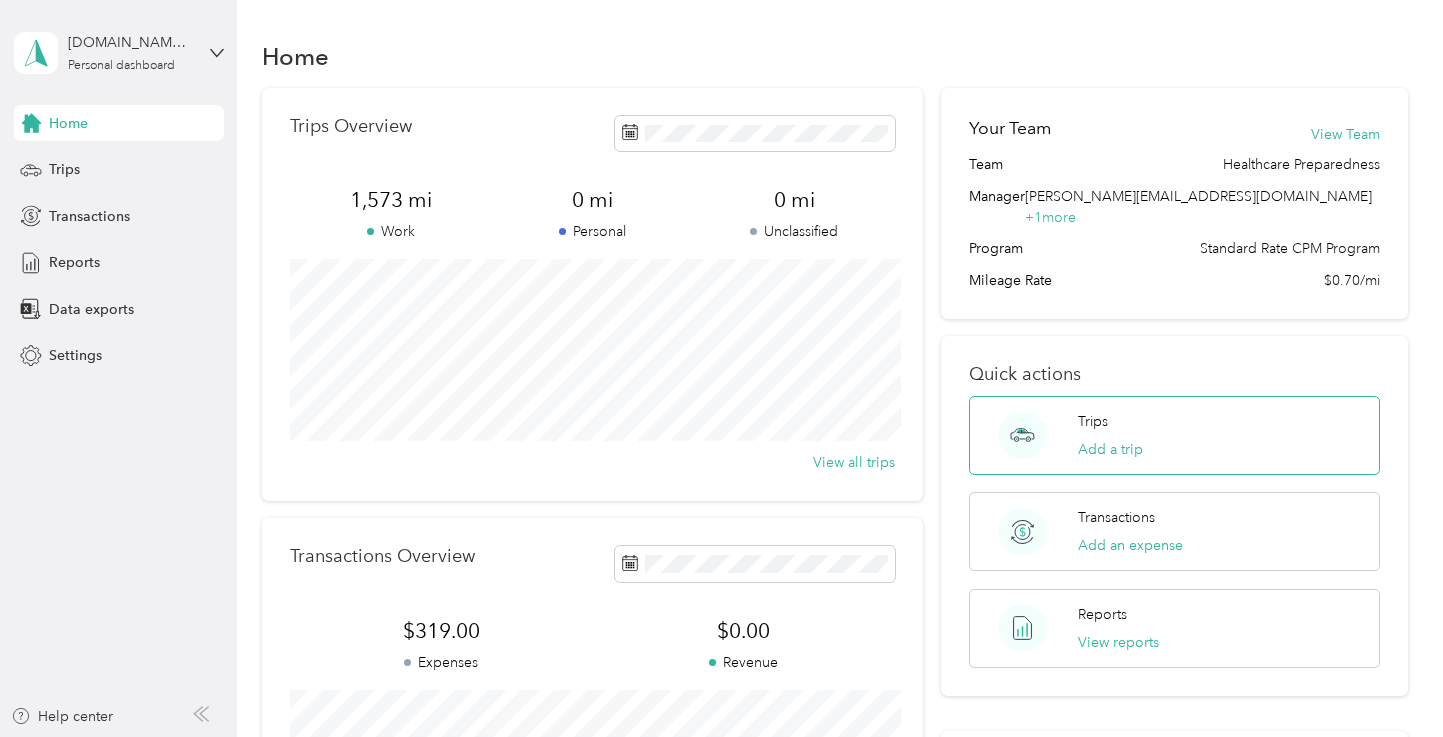 click on "Trips Add a trip" at bounding box center [1175, 435] 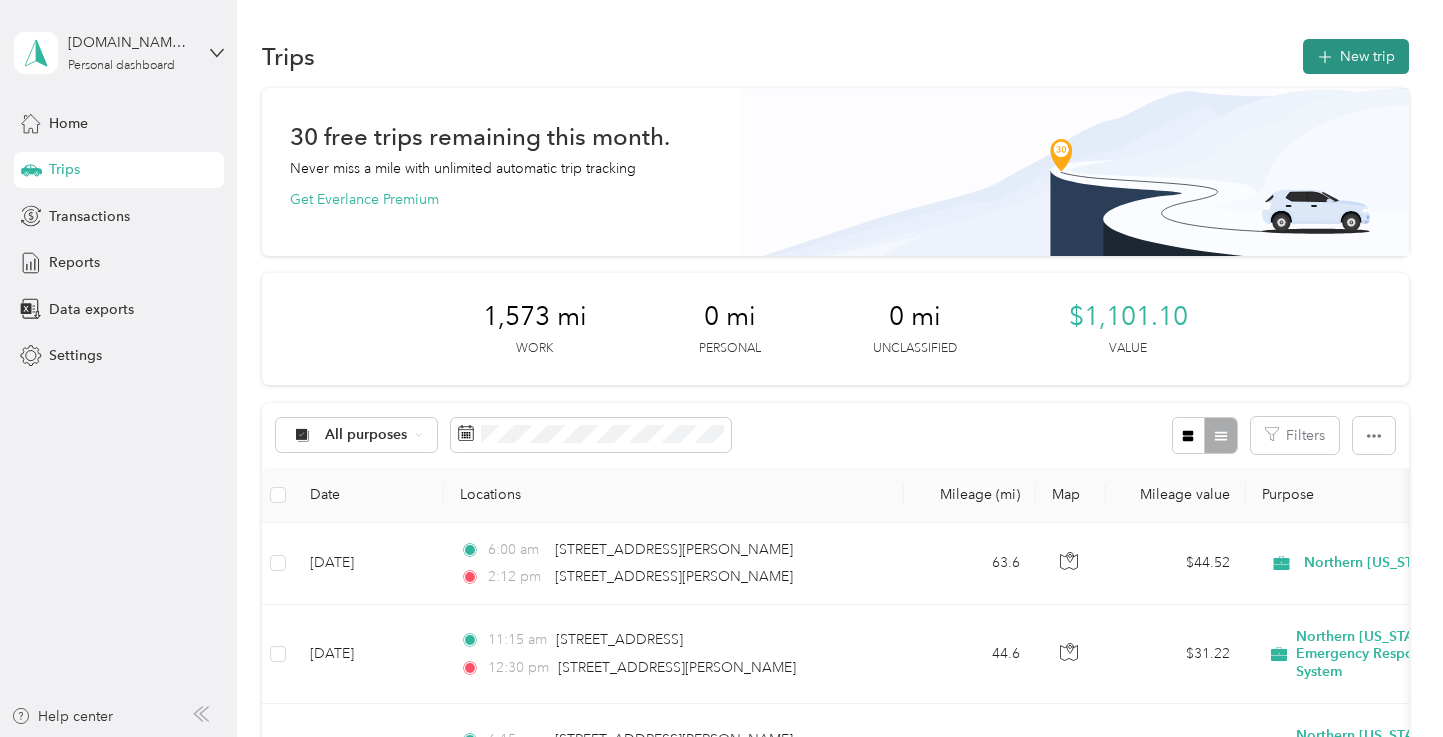 click on "New trip" at bounding box center (1356, 56) 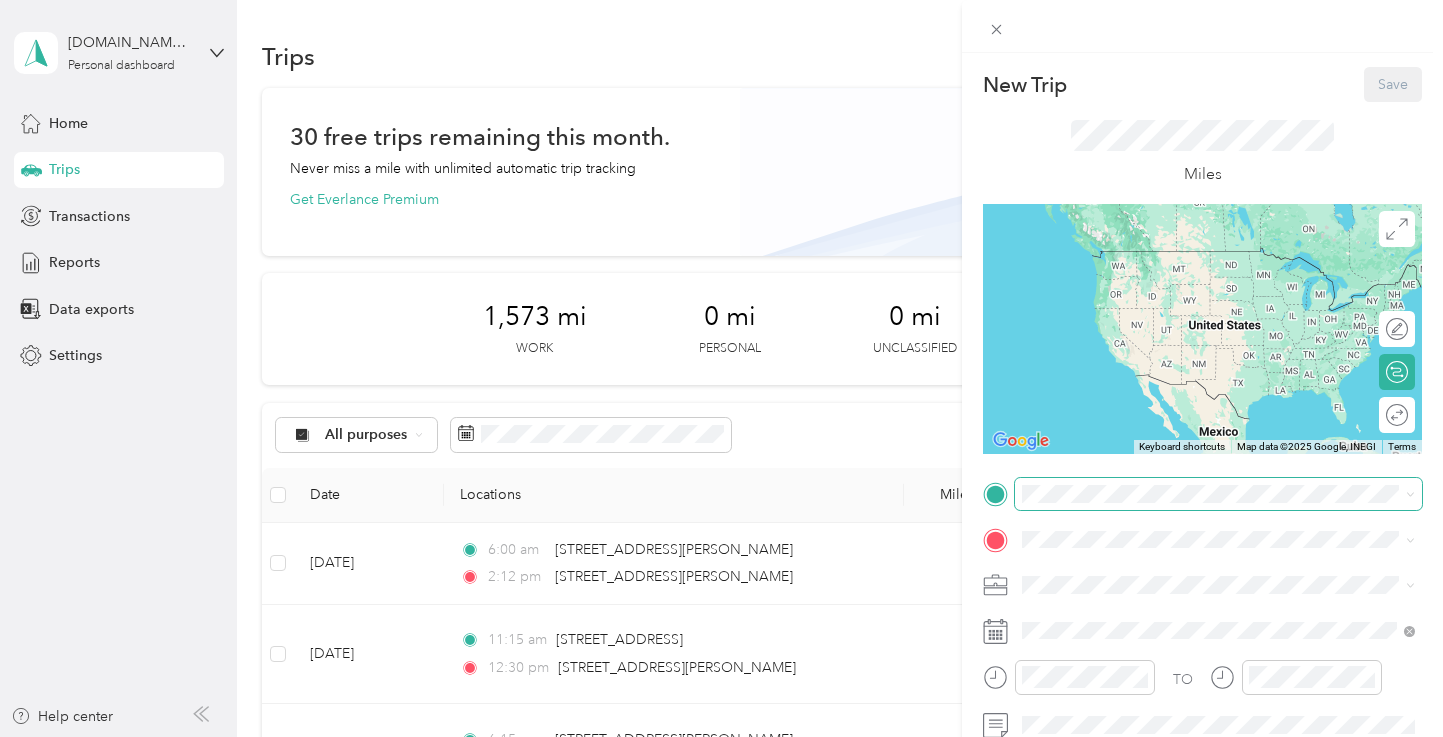 click at bounding box center [1218, 494] 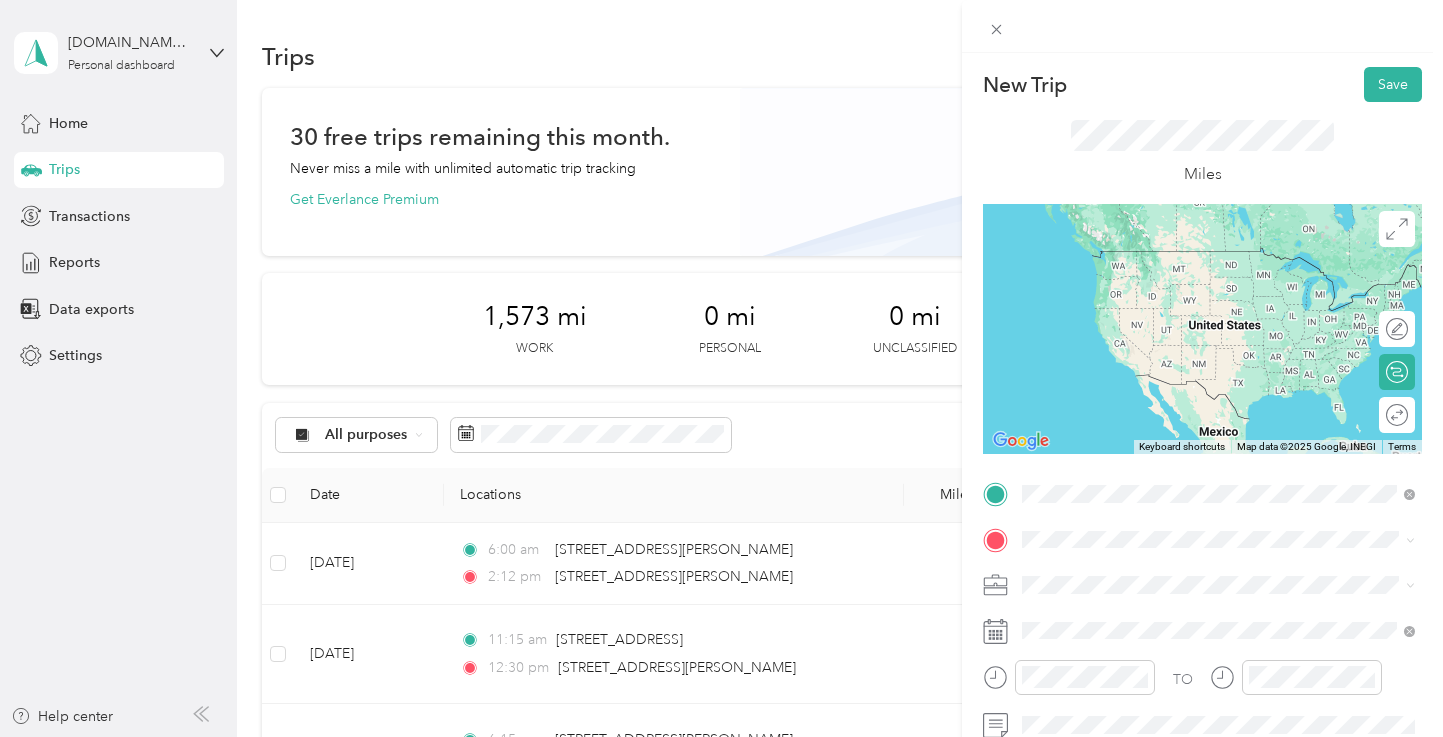 click on "[STREET_ADDRESS][PERSON_NAME][US_STATE]" at bounding box center (1218, 251) 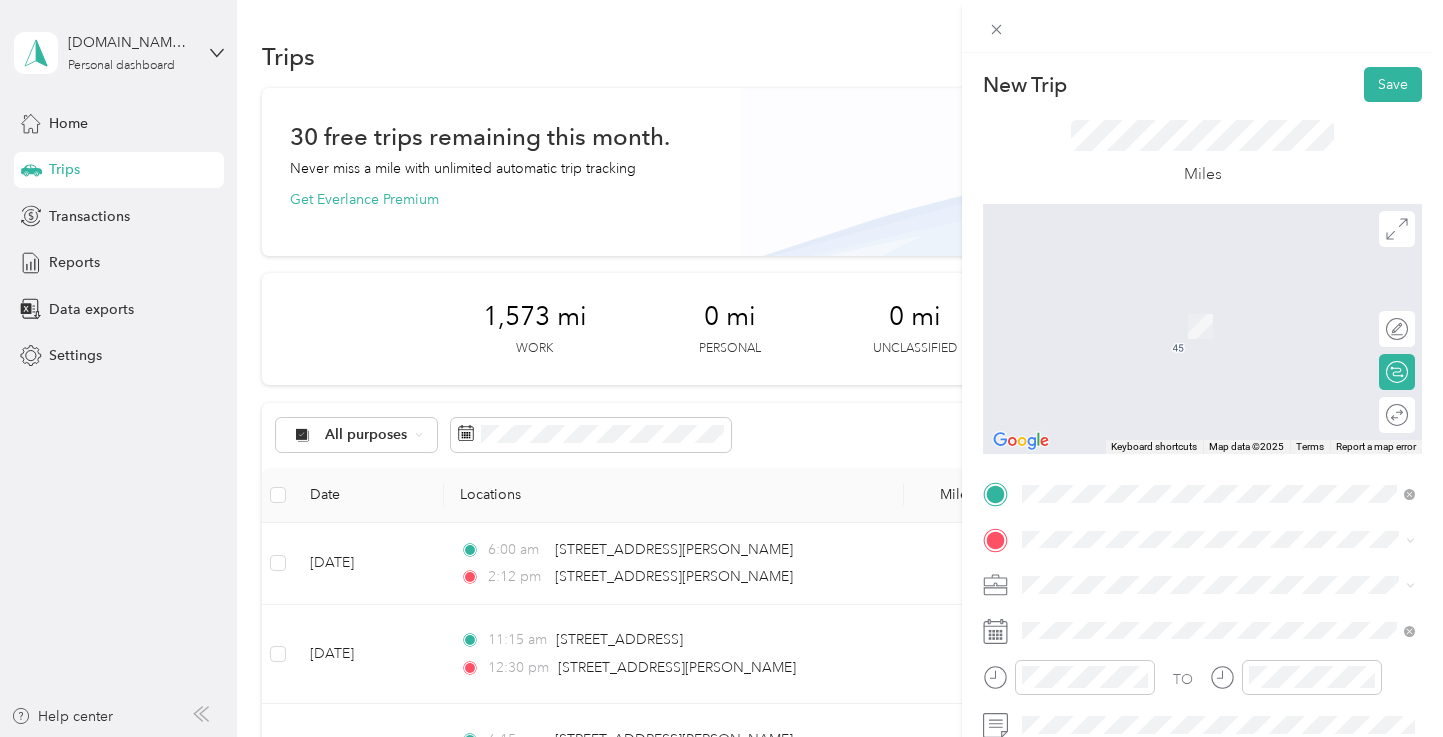 click on "[STREET_ADDRESS][PERSON_NAME][US_STATE]" at bounding box center [1215, 296] 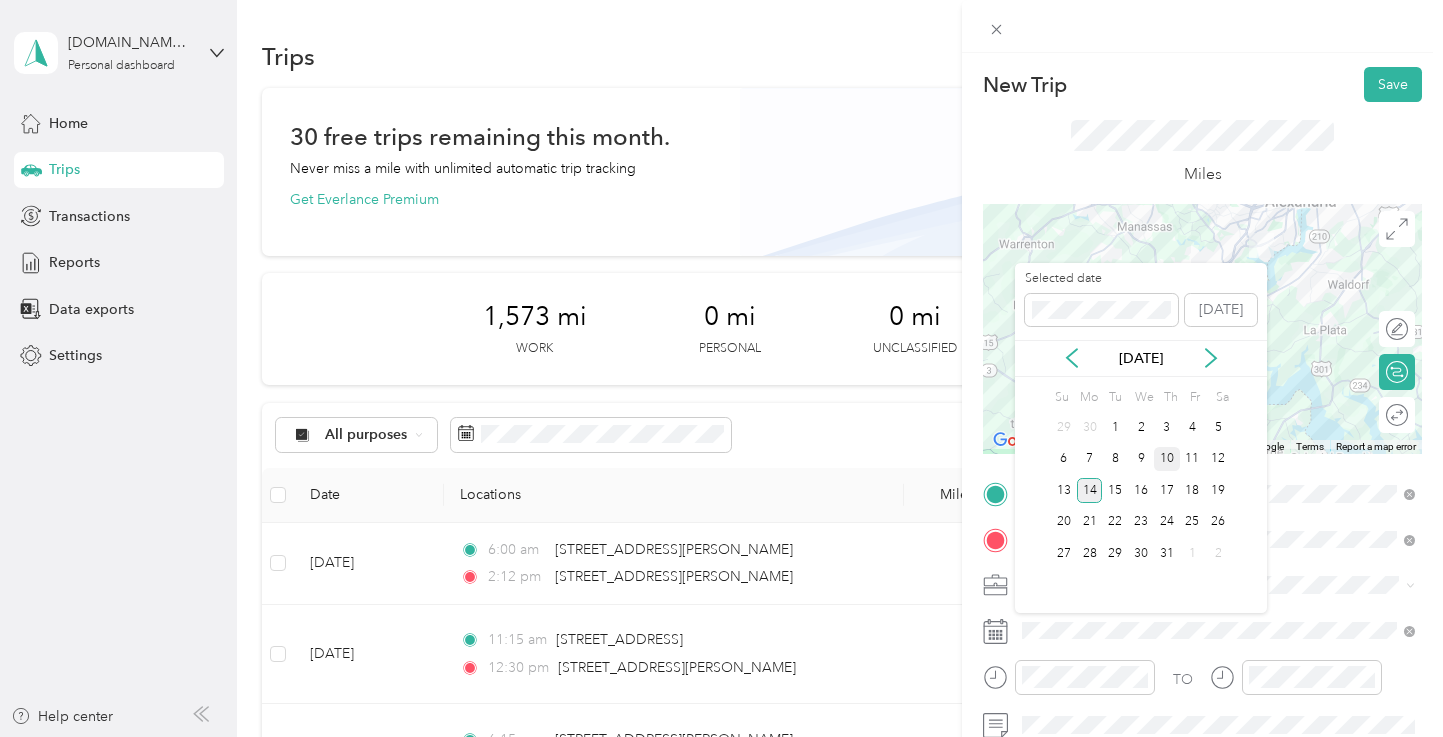 click on "10" at bounding box center (1167, 459) 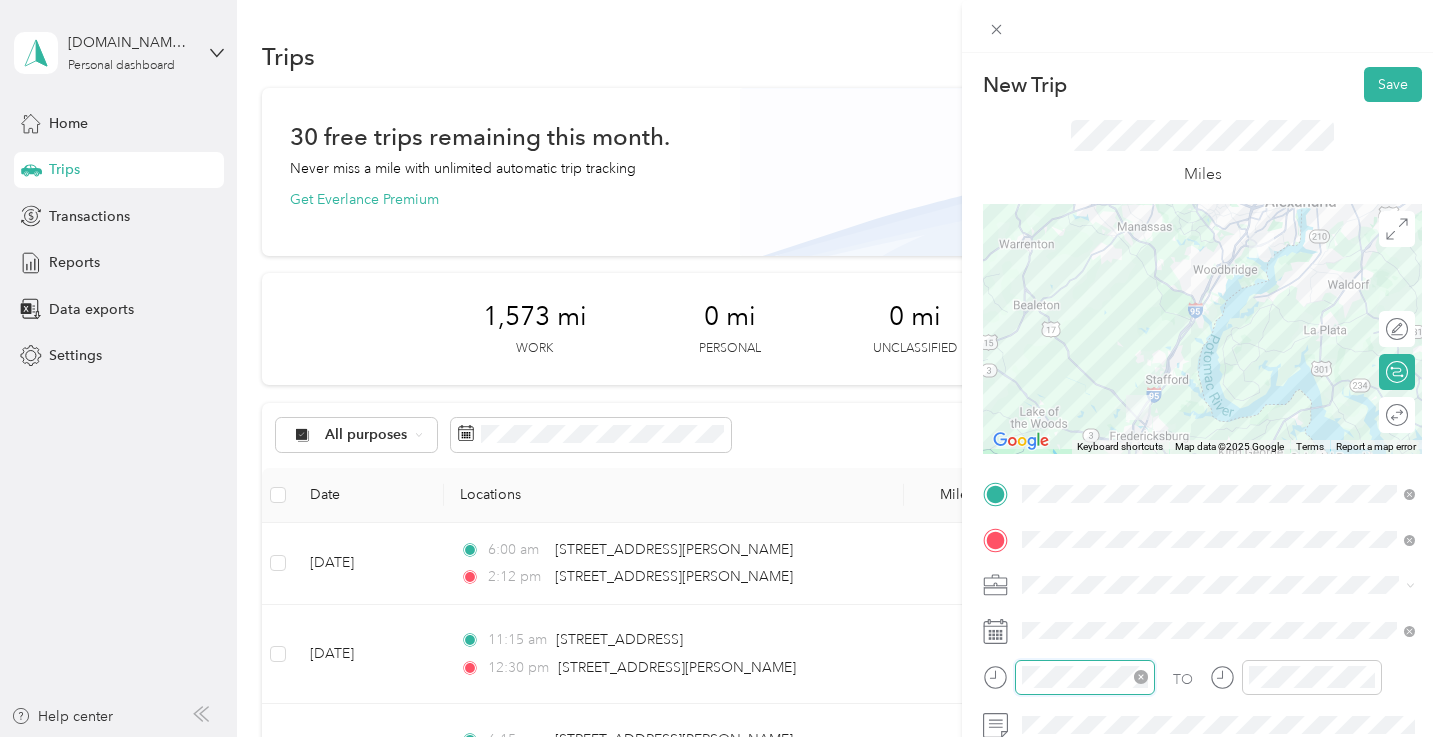 scroll, scrollTop: 1400, scrollLeft: 0, axis: vertical 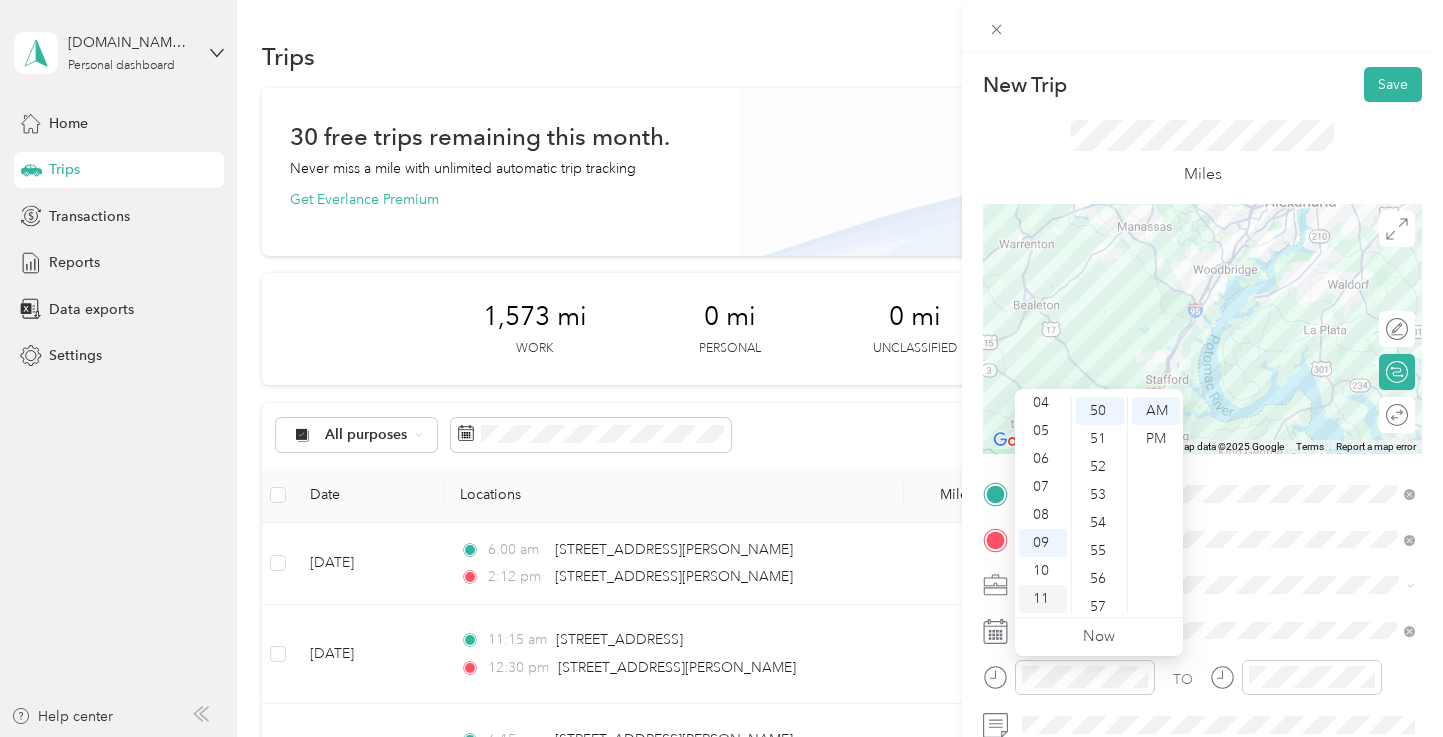 click on "11" at bounding box center (1043, 599) 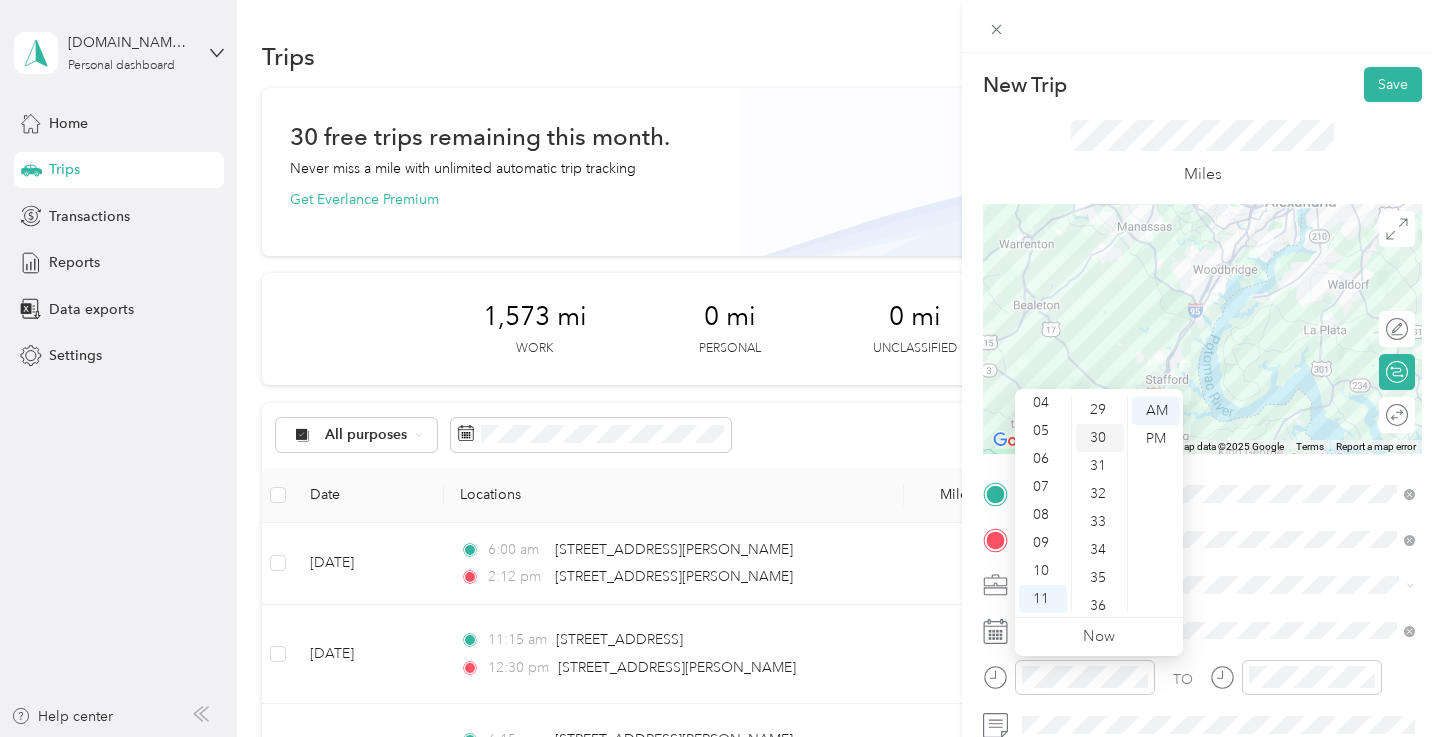 click on "30" at bounding box center [1100, 438] 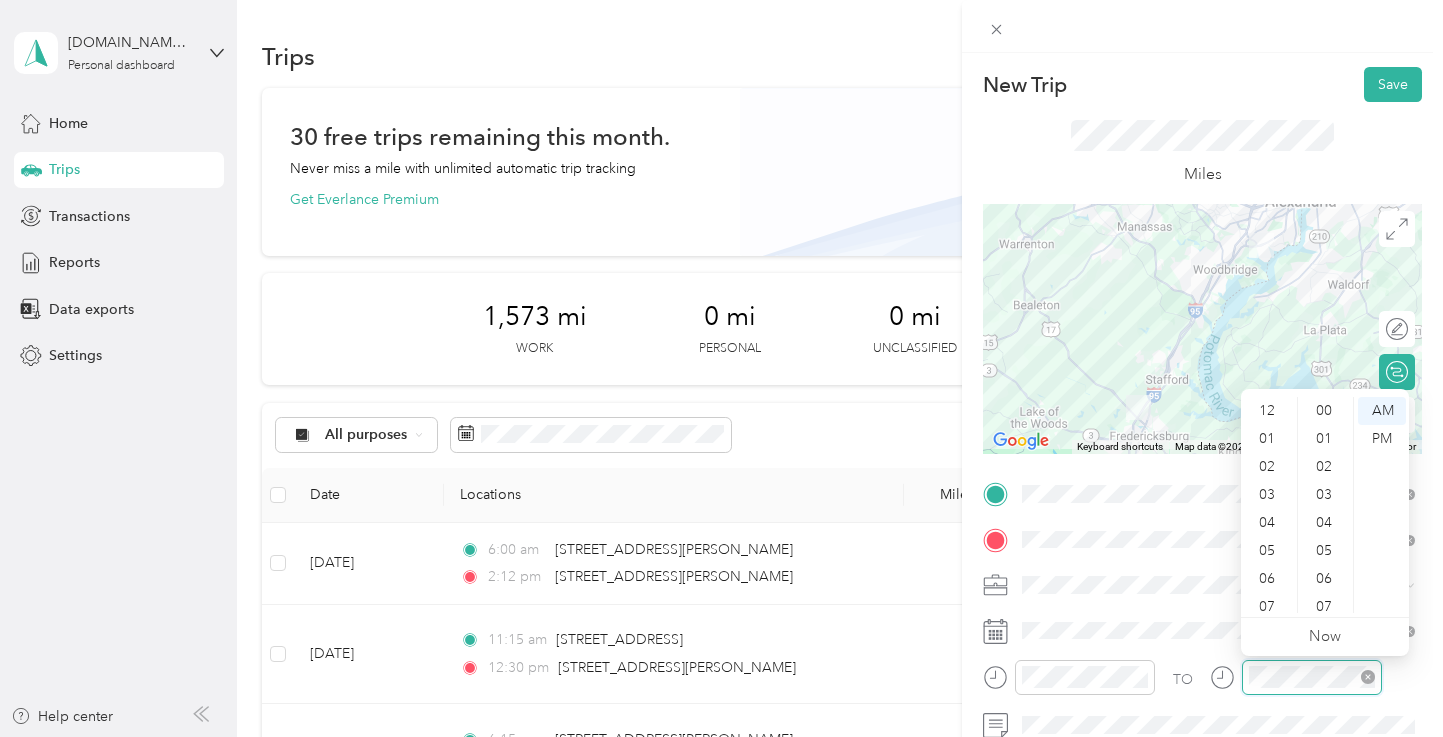 scroll, scrollTop: 120, scrollLeft: 0, axis: vertical 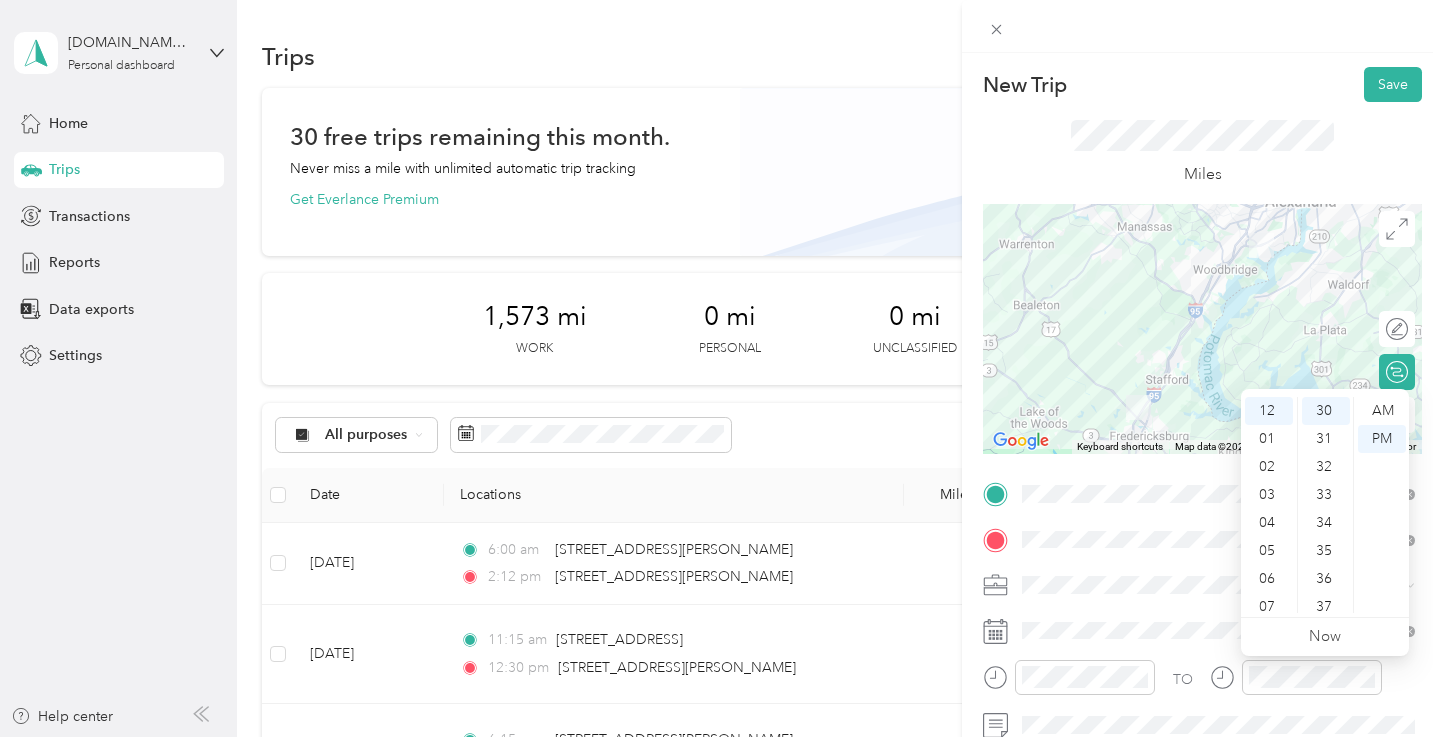 click on "TO" at bounding box center [1202, 684] 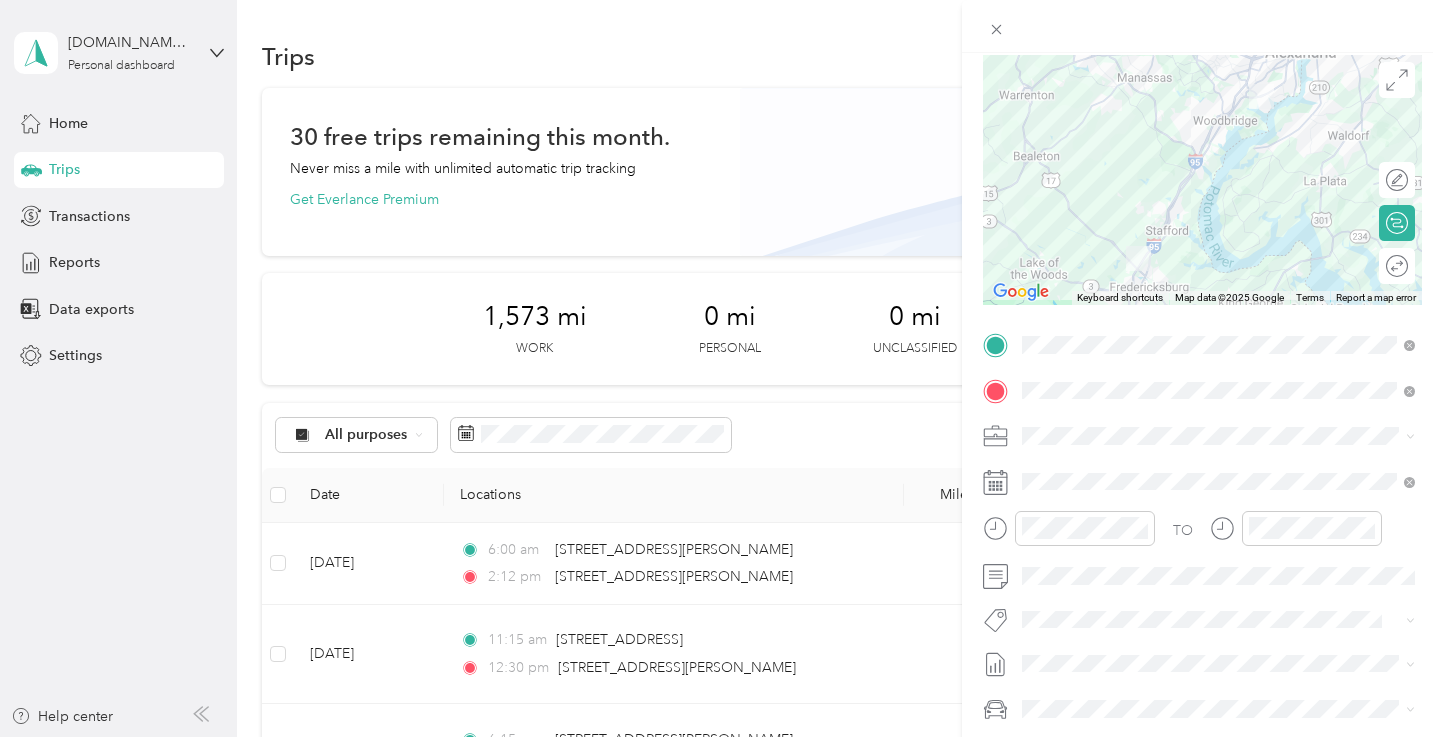 scroll, scrollTop: 182, scrollLeft: 0, axis: vertical 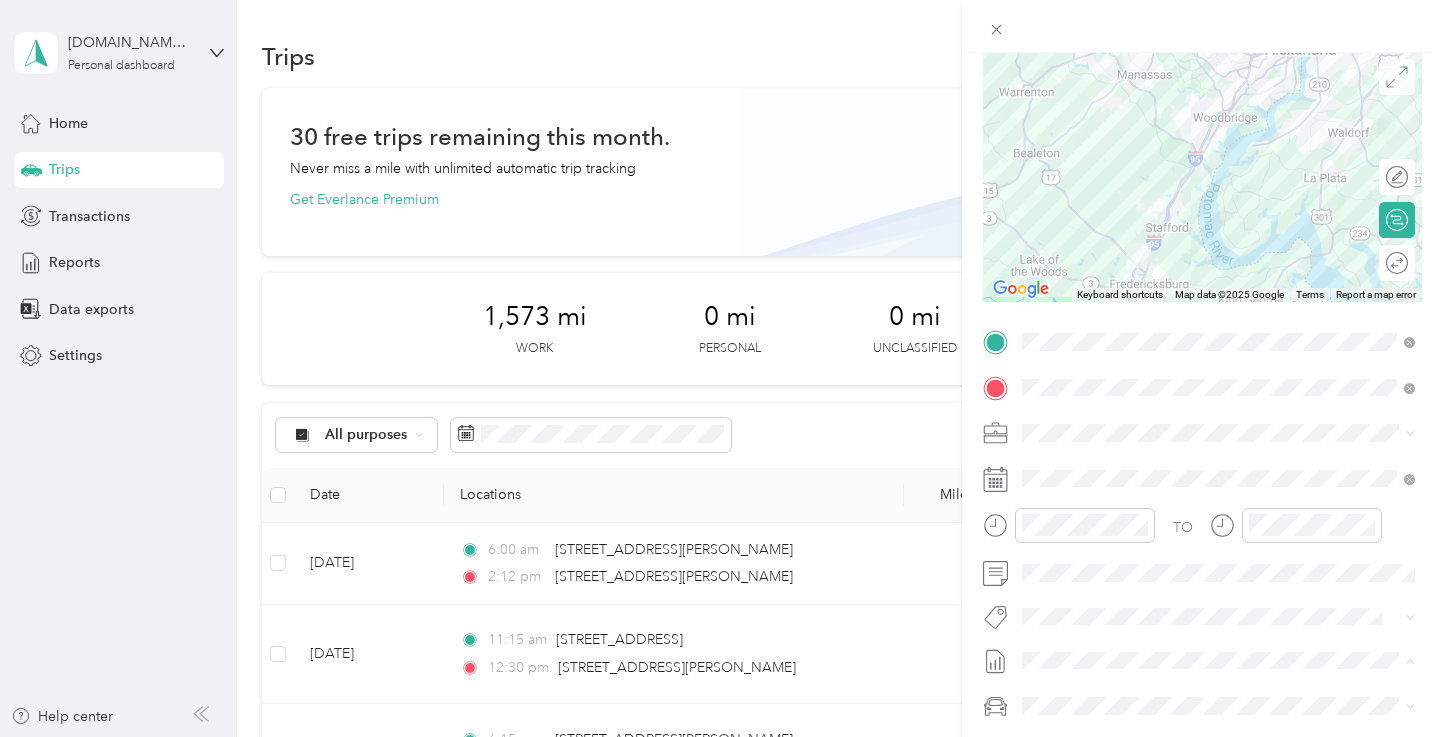 click at bounding box center [1397, 77] 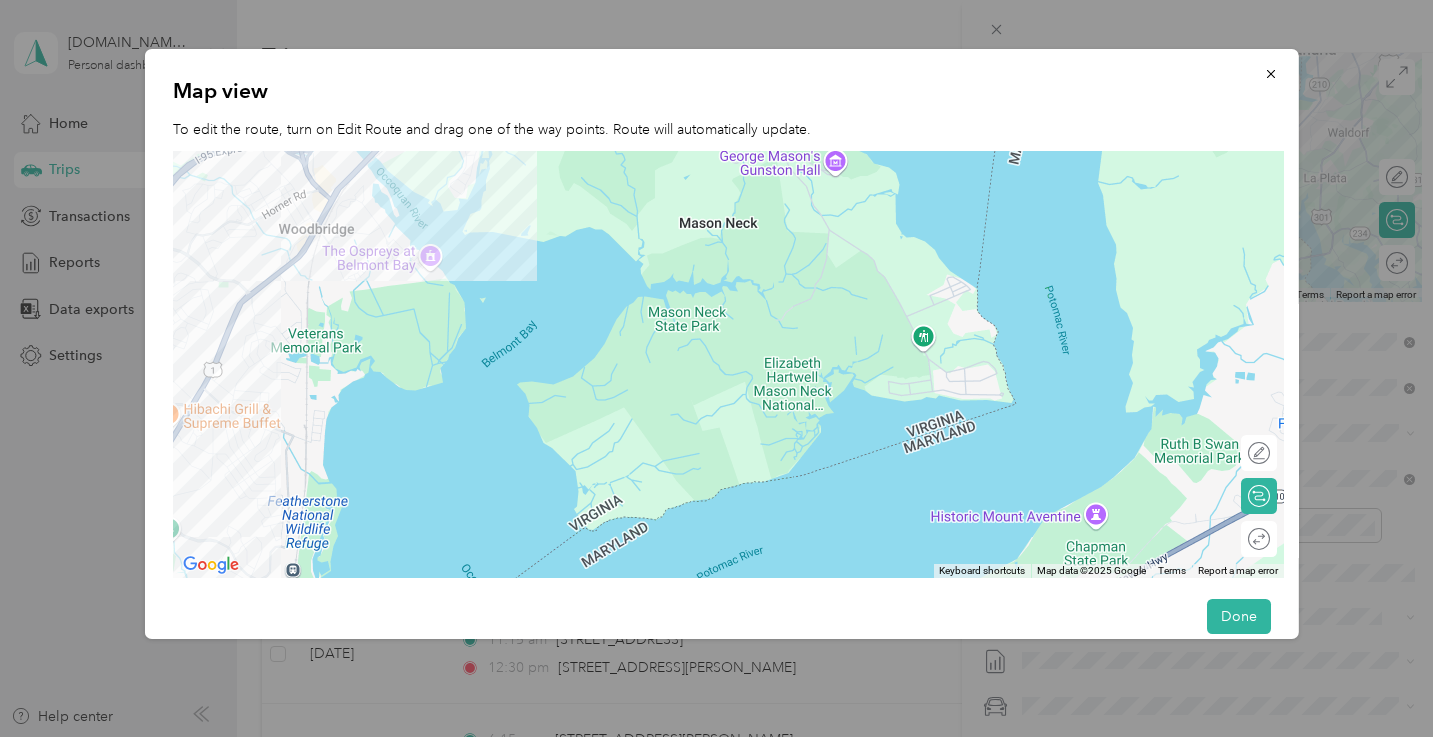 drag, startPoint x: 801, startPoint y: 273, endPoint x: 857, endPoint y: 580, distance: 312.0657 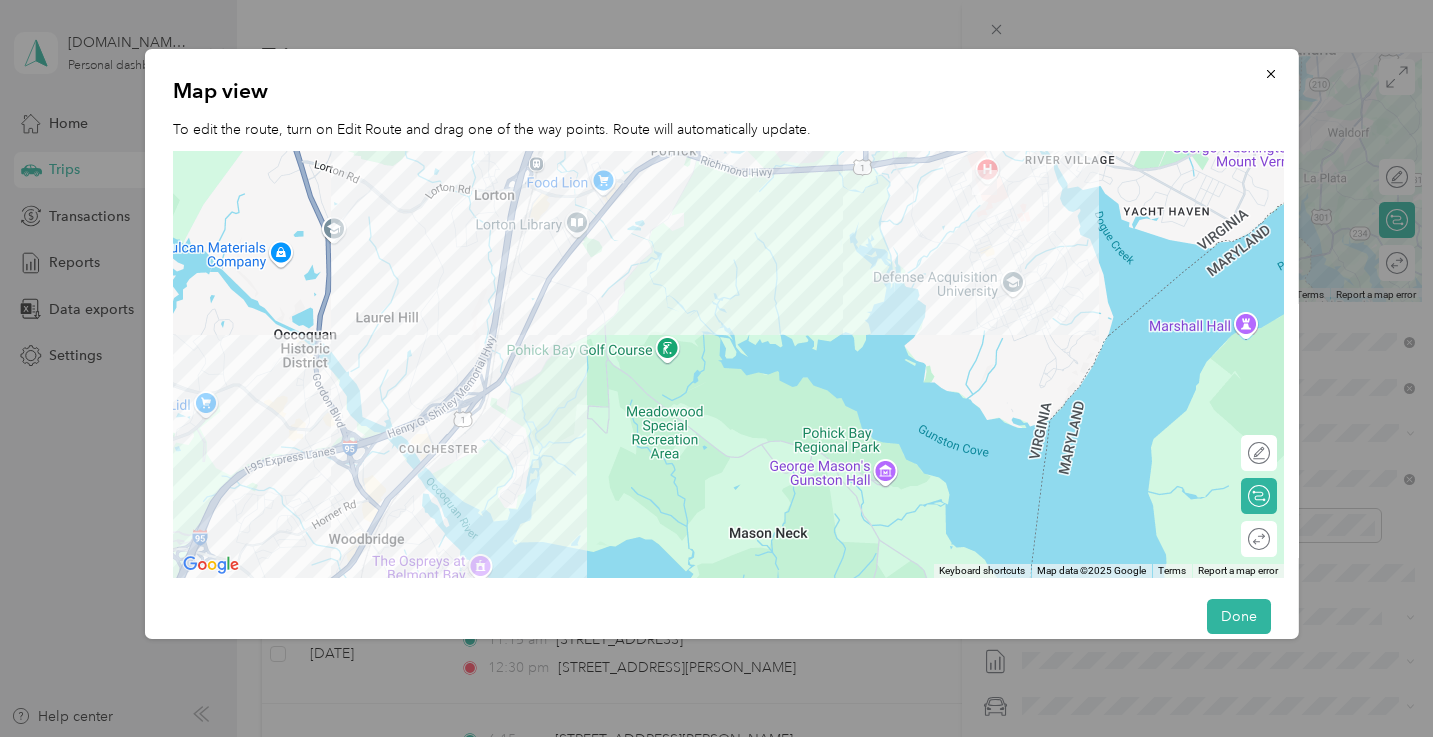 drag, startPoint x: 763, startPoint y: 356, endPoint x: 813, endPoint y: 589, distance: 238.30443 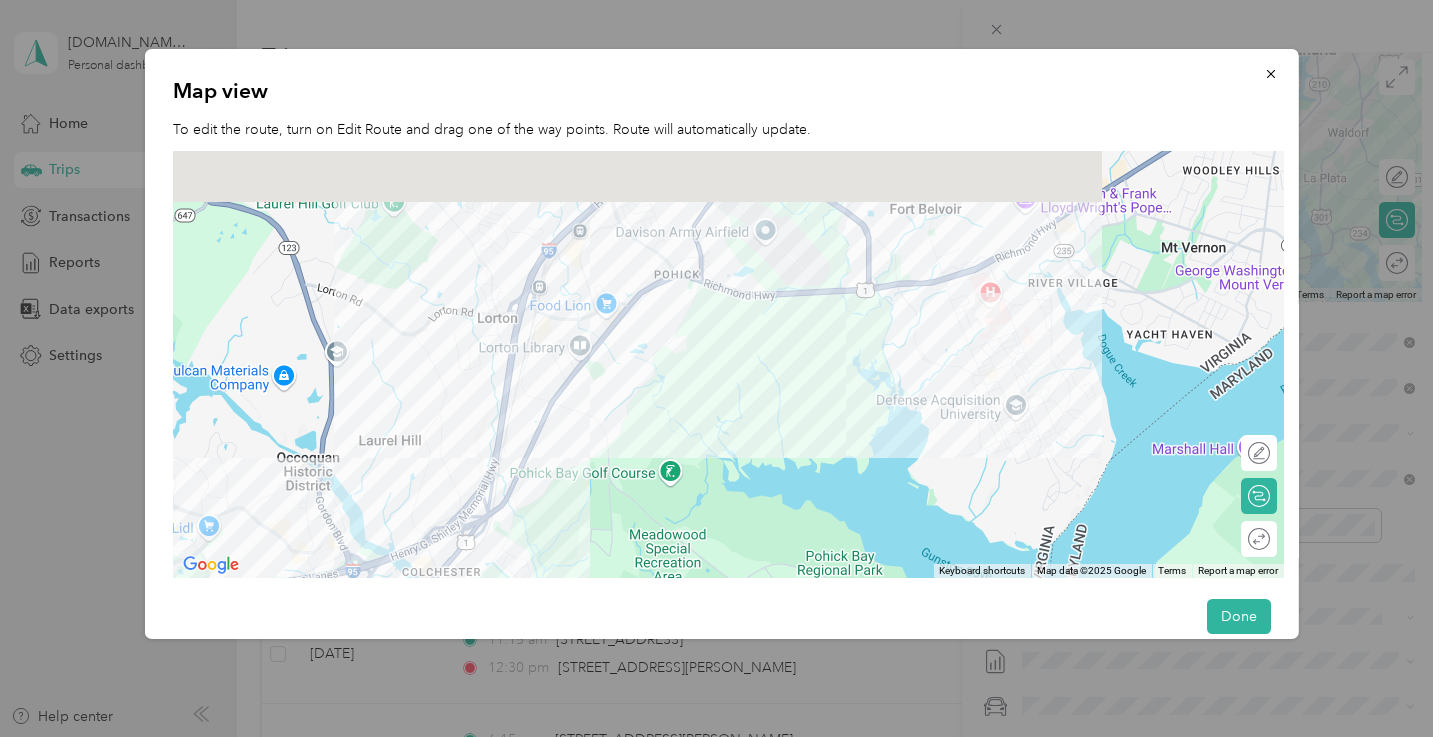 drag, startPoint x: 762, startPoint y: 204, endPoint x: 761, endPoint y: 343, distance: 139.0036 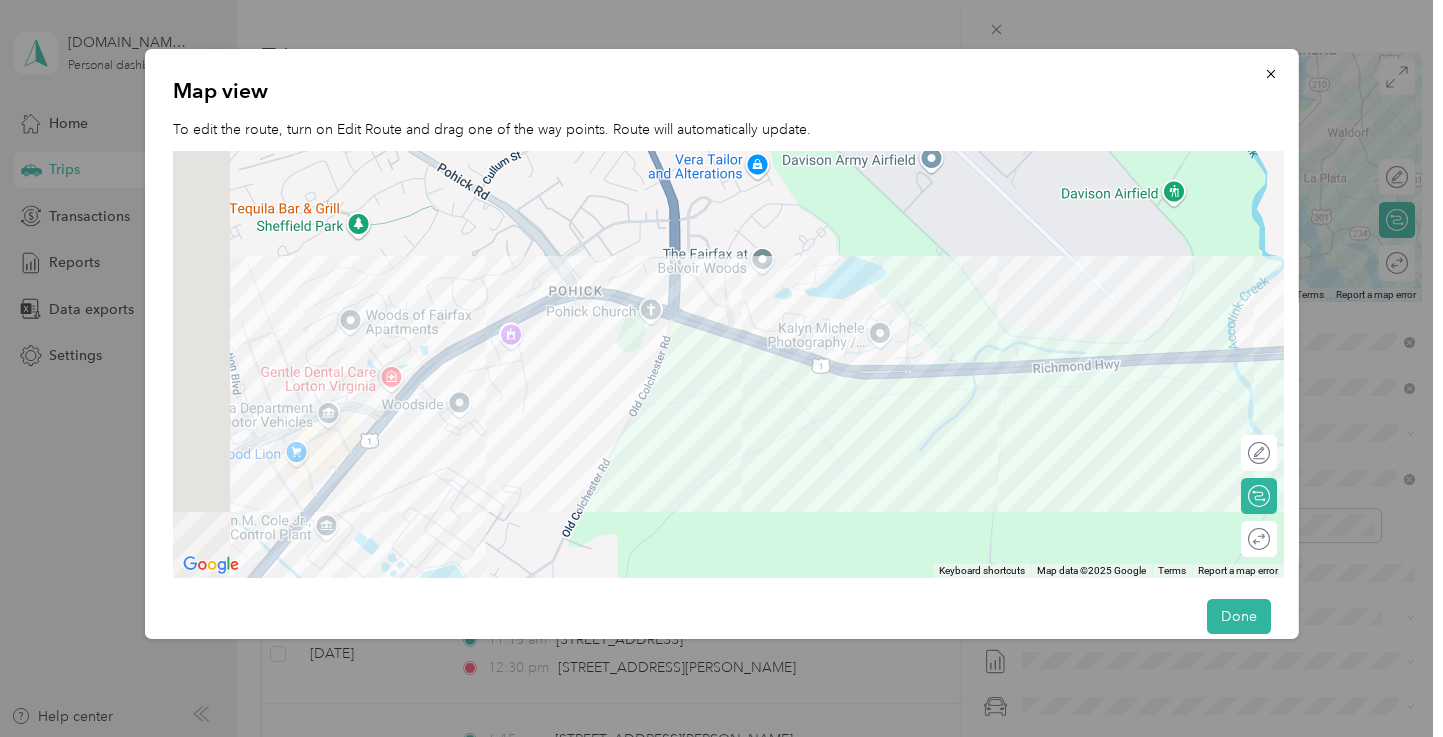 drag, startPoint x: 601, startPoint y: 282, endPoint x: 761, endPoint y: 444, distance: 227.69278 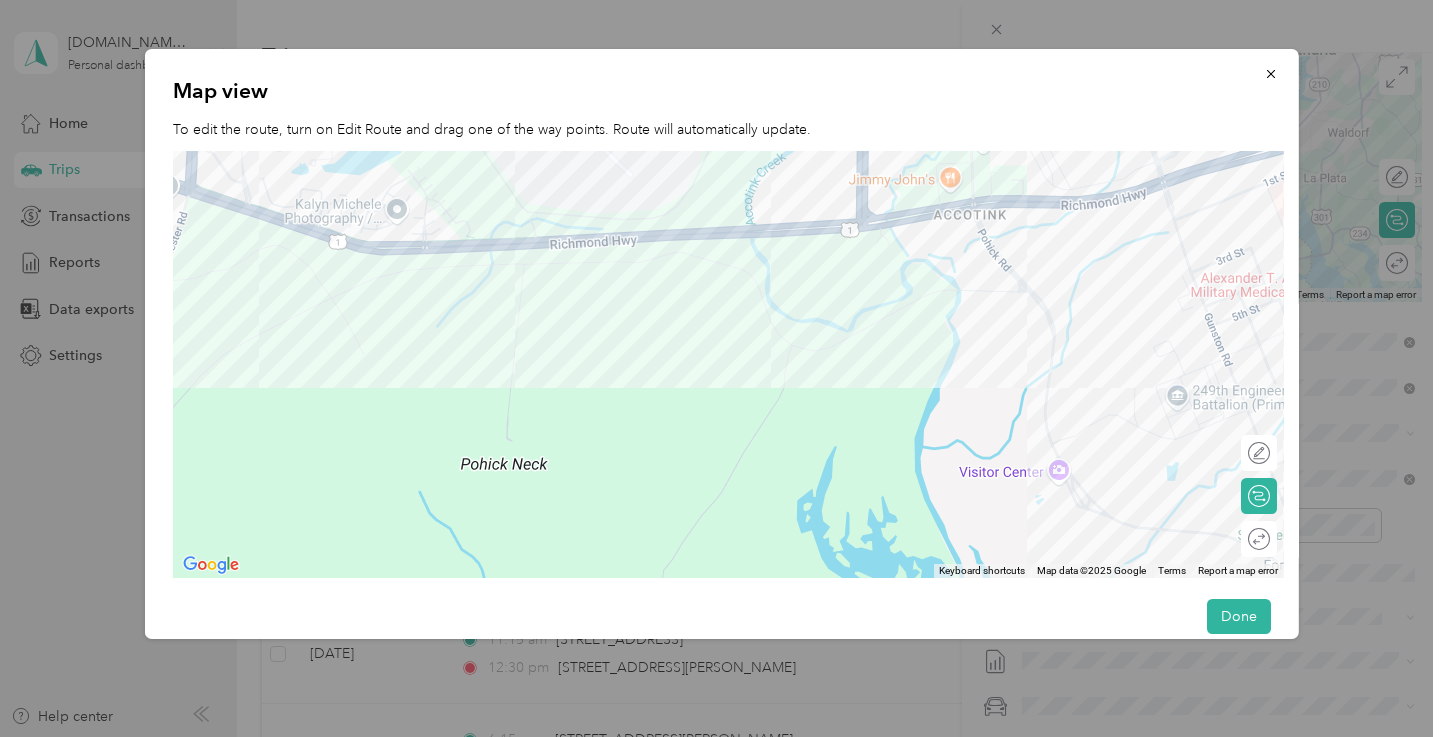 drag, startPoint x: 857, startPoint y: 450, endPoint x: 355, endPoint y: 316, distance: 519.5767 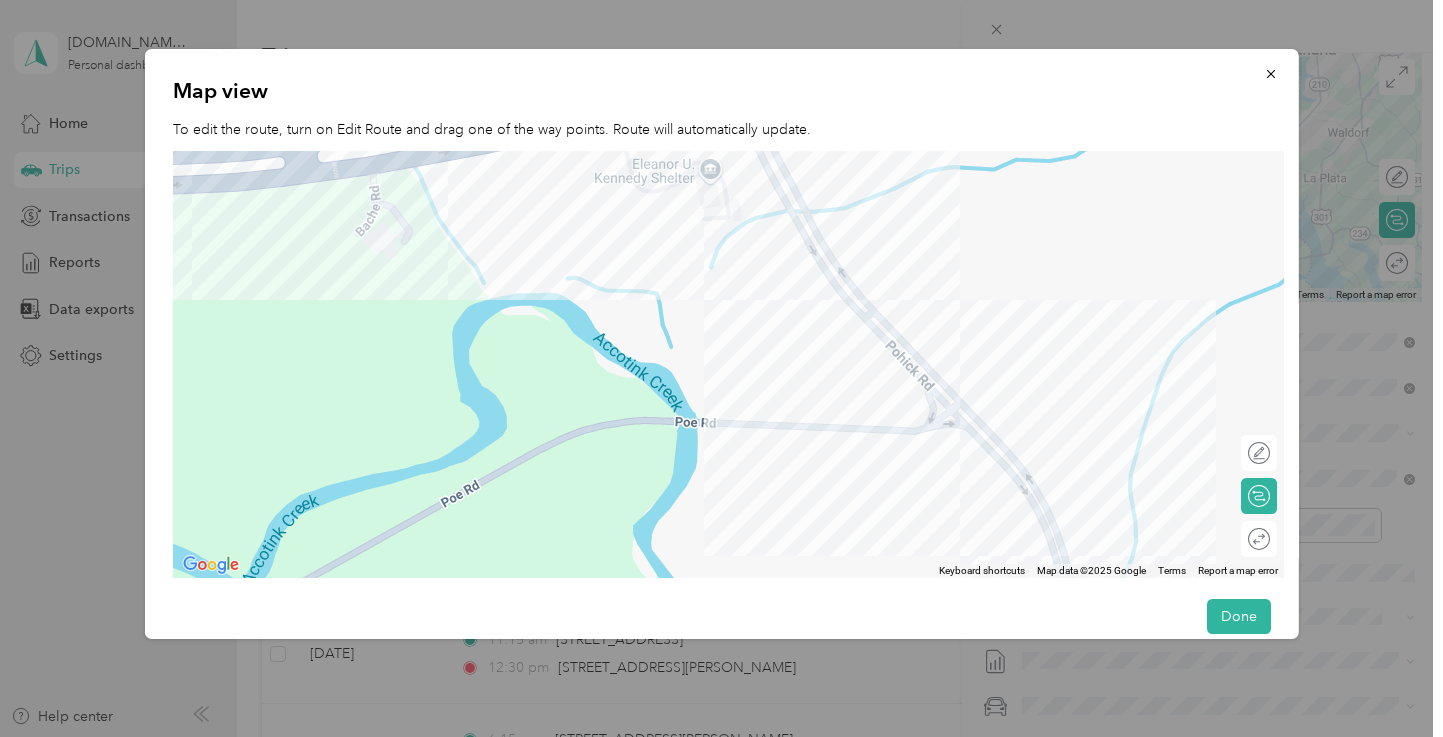 drag, startPoint x: 1126, startPoint y: 374, endPoint x: 742, endPoint y: 577, distance: 434.35583 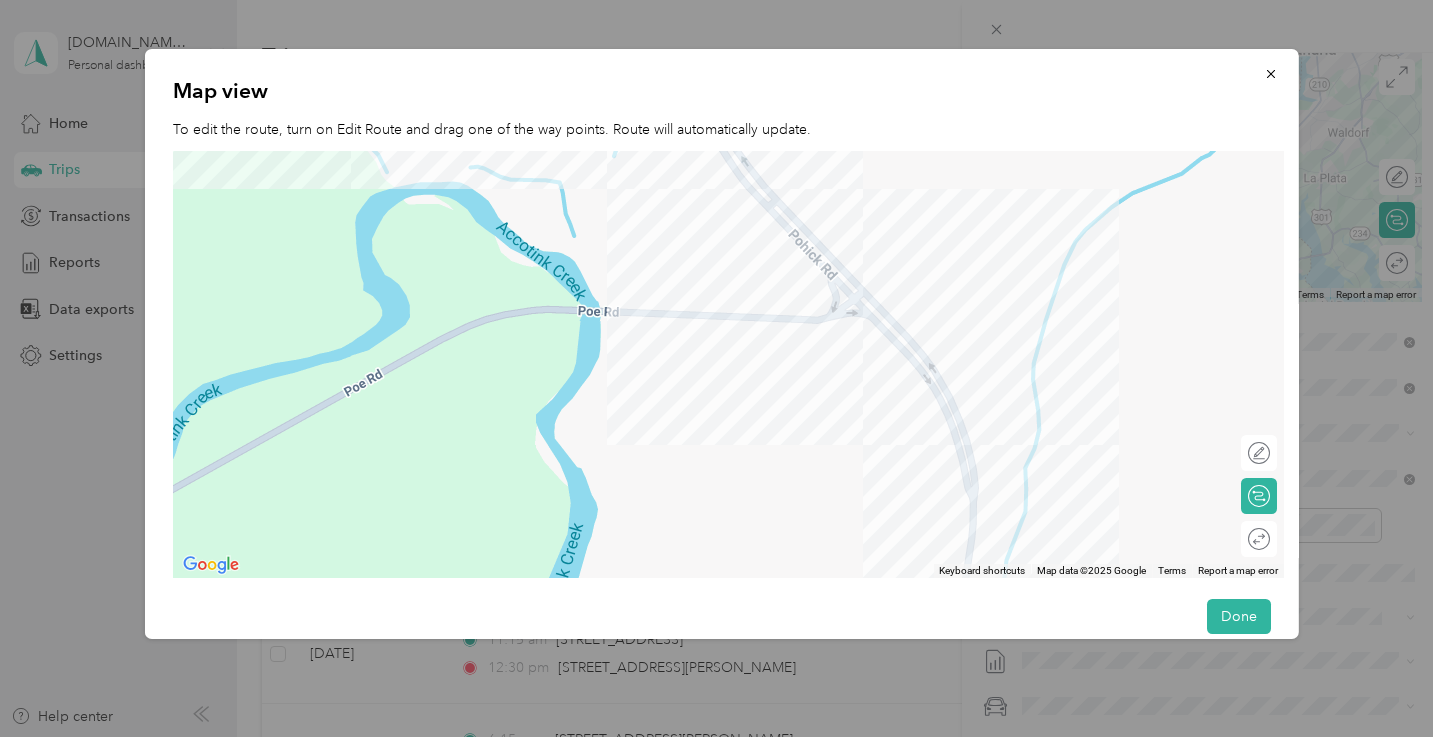 drag, startPoint x: 736, startPoint y: 356, endPoint x: 625, endPoint y: 214, distance: 180.23596 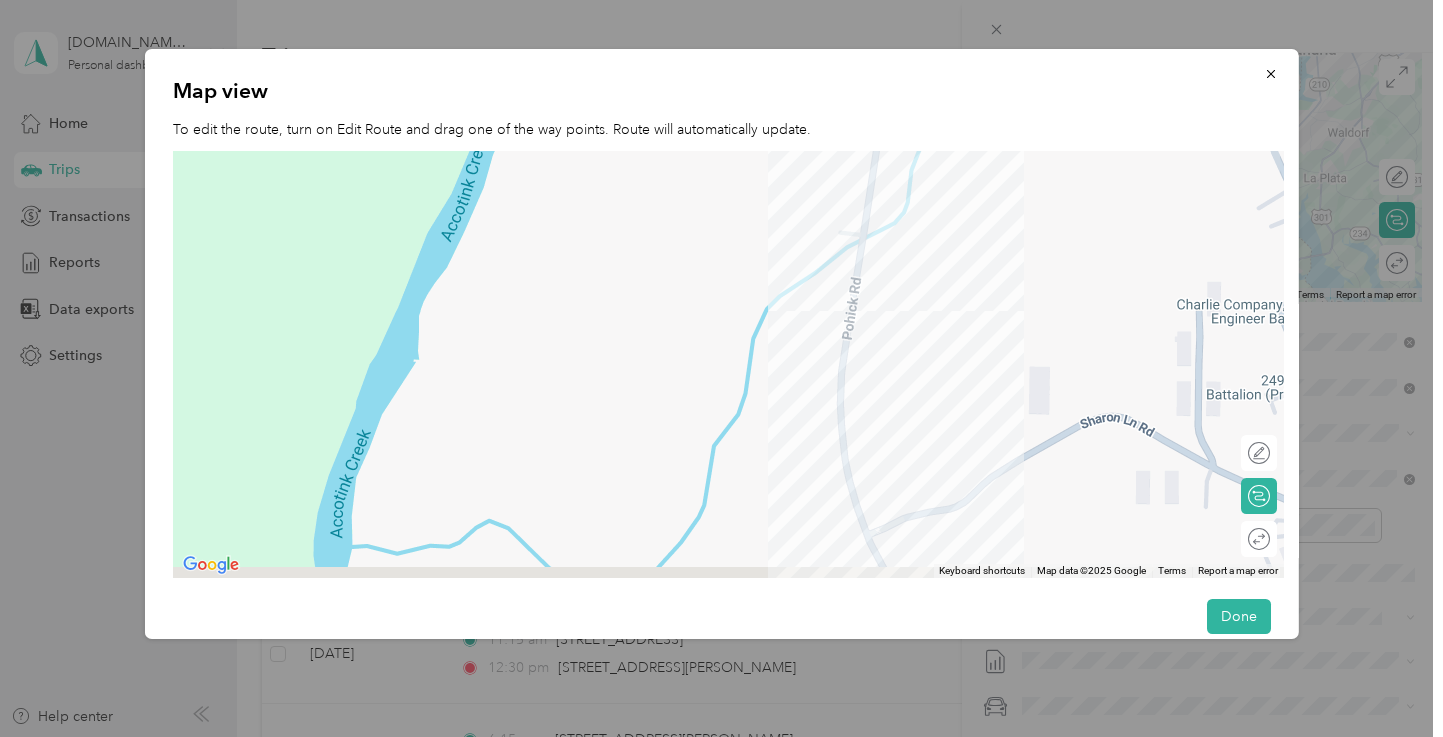 drag, startPoint x: 745, startPoint y: 285, endPoint x: 746, endPoint y: -7, distance: 292.0017 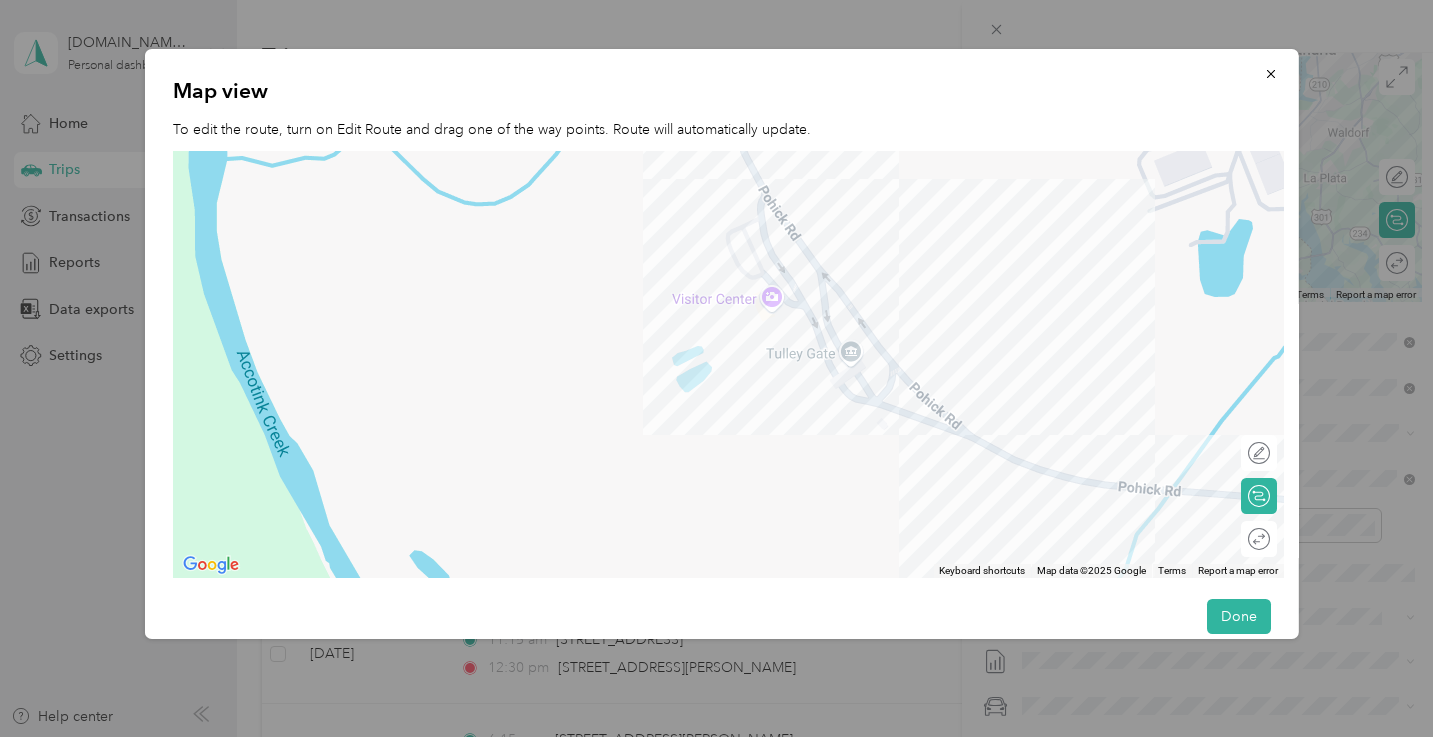 drag, startPoint x: 742, startPoint y: 185, endPoint x: 586, endPoint y: -112, distance: 335.47726 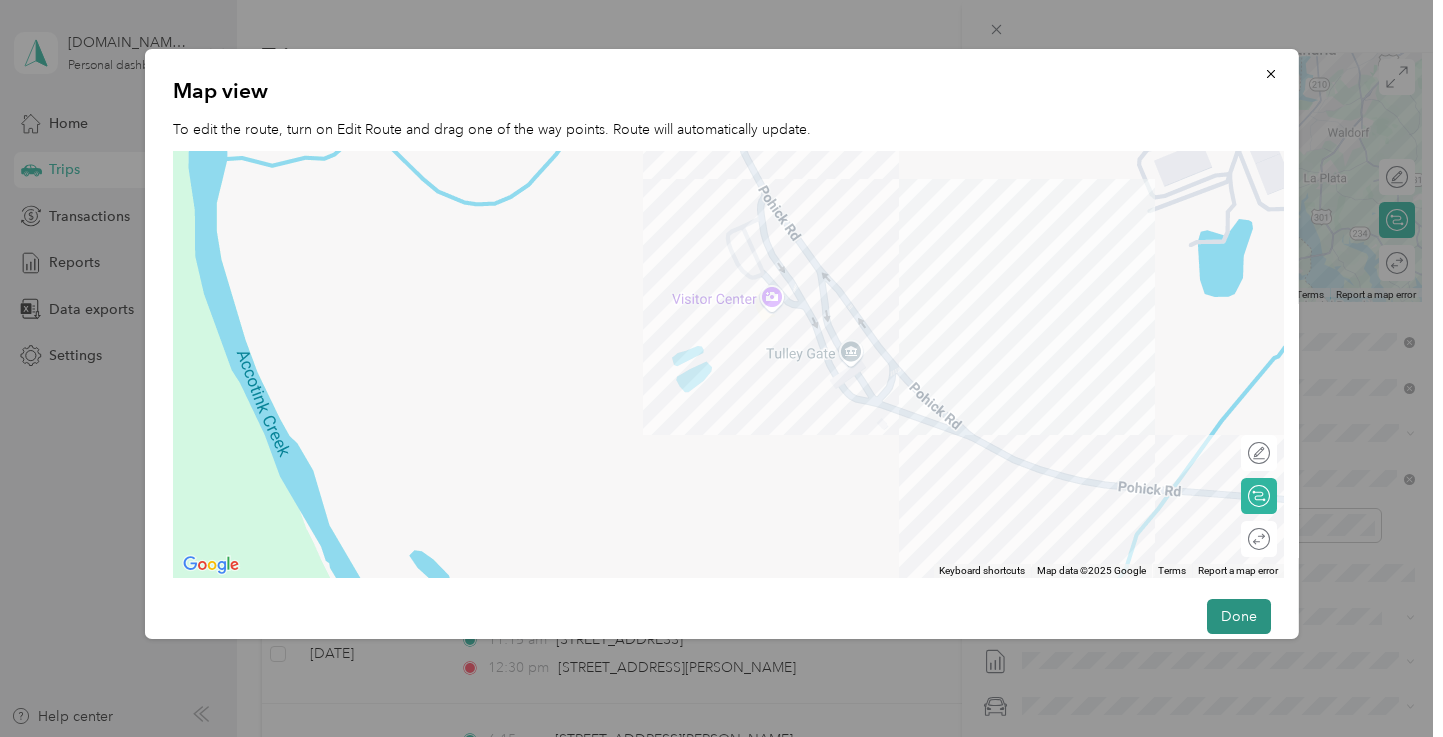click on "Done" at bounding box center [1239, 616] 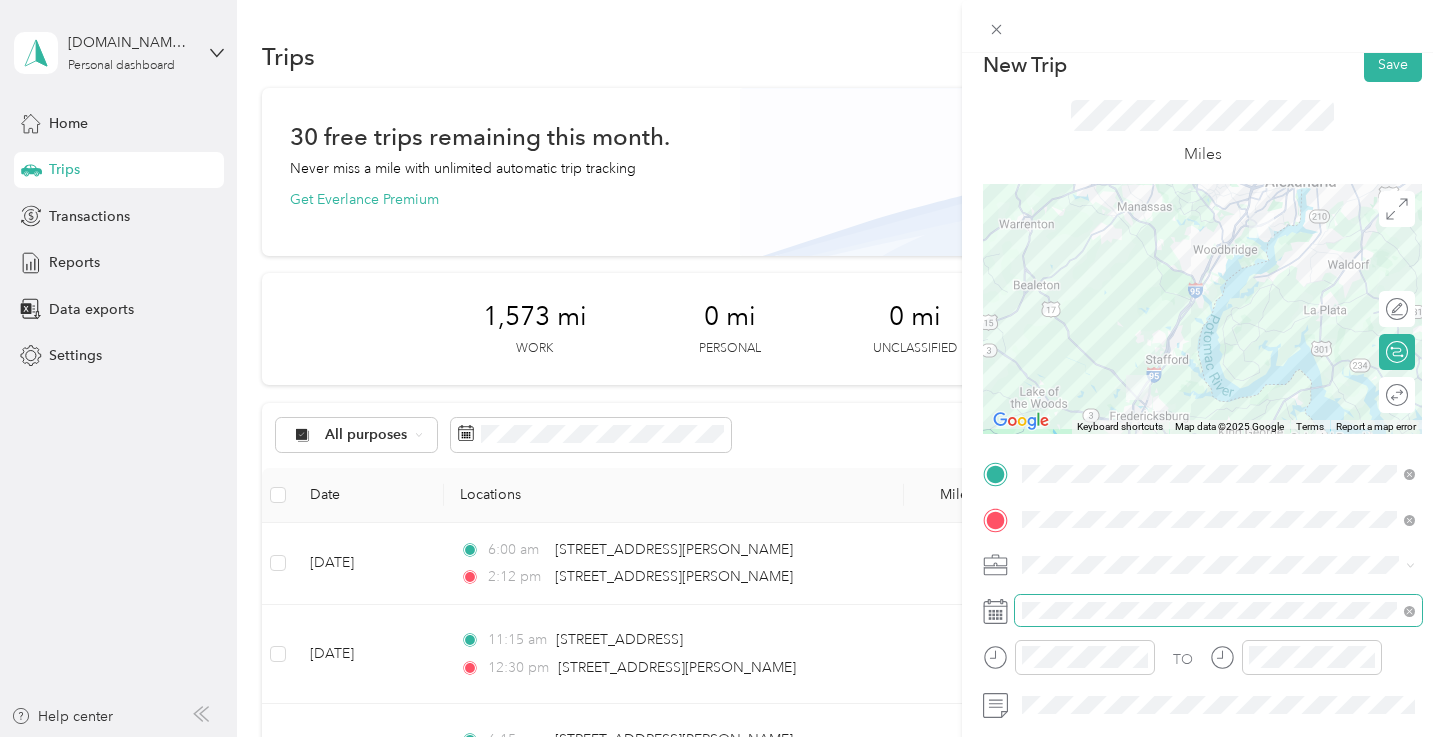 scroll, scrollTop: 0, scrollLeft: 0, axis: both 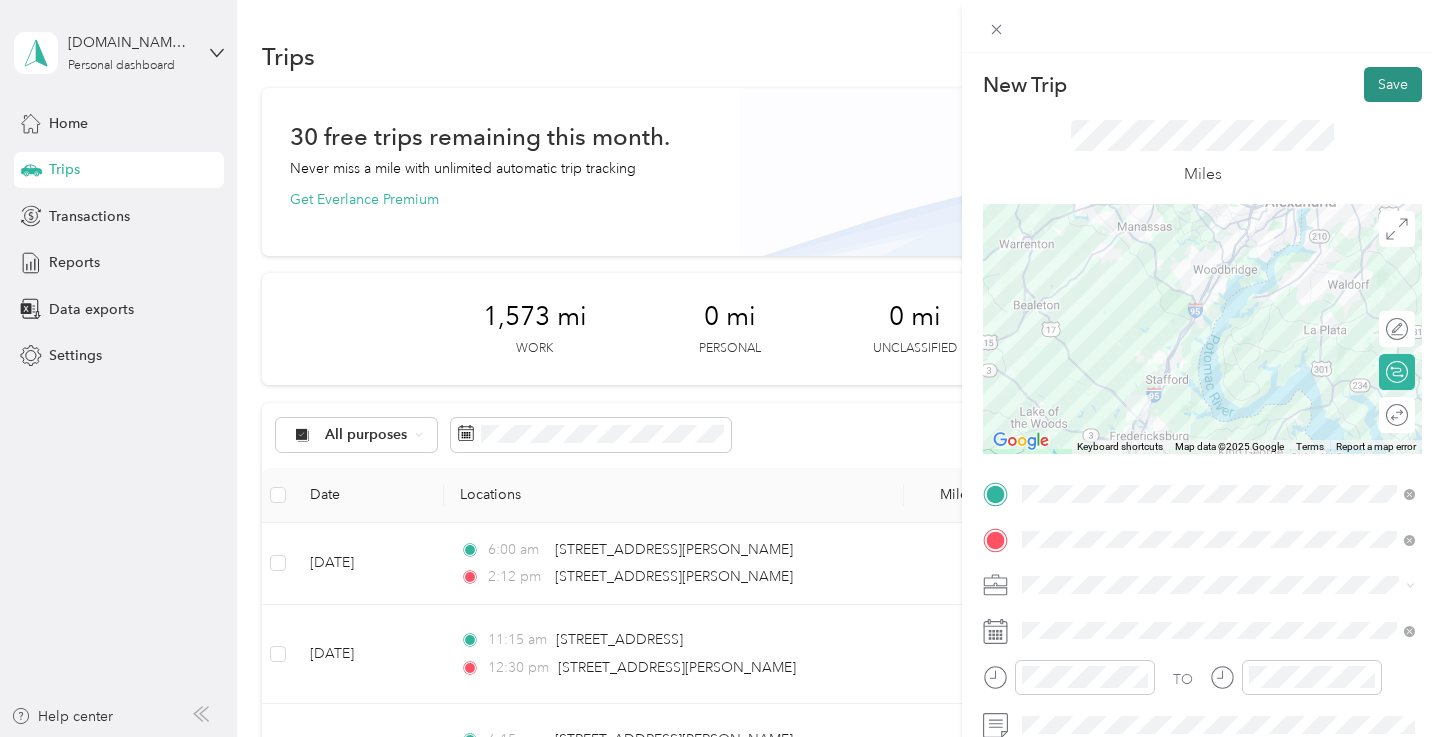 click on "Save" at bounding box center [1393, 84] 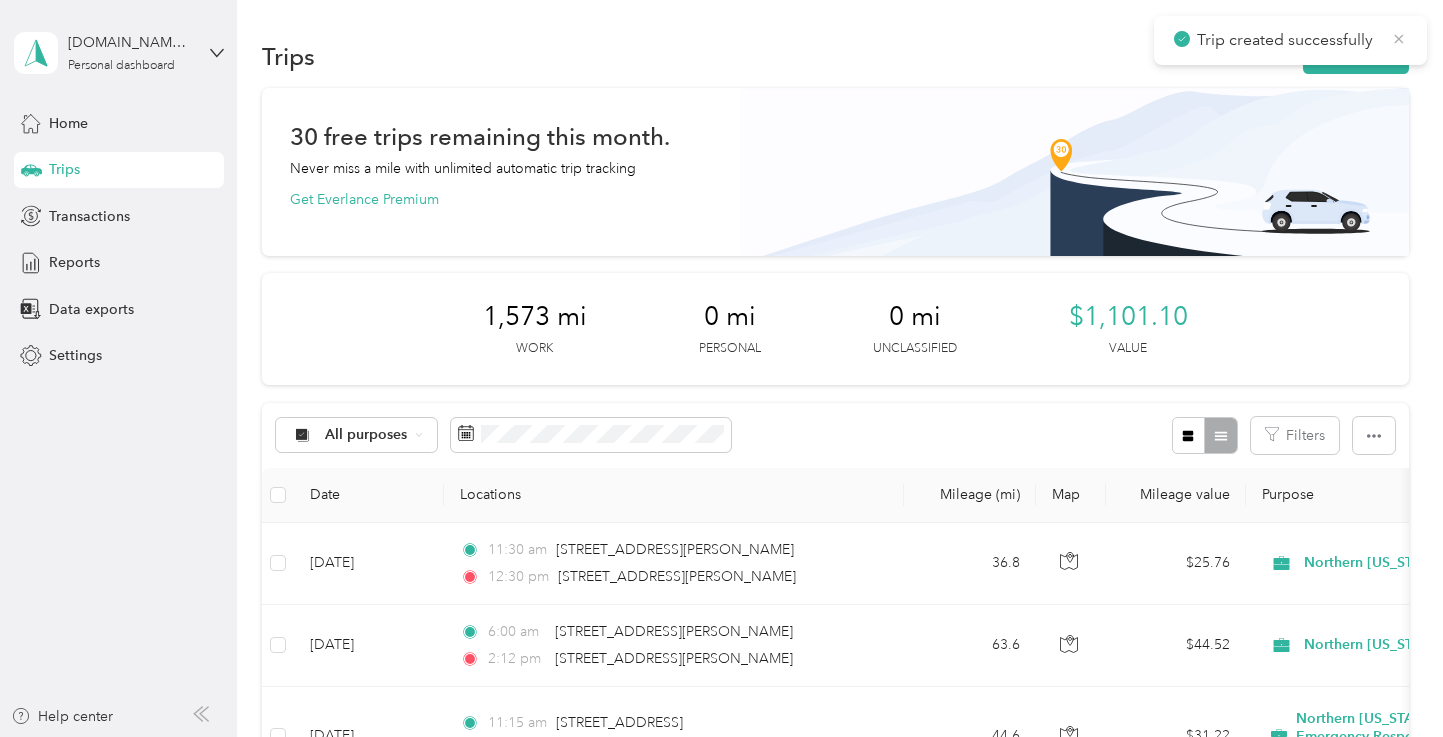 click 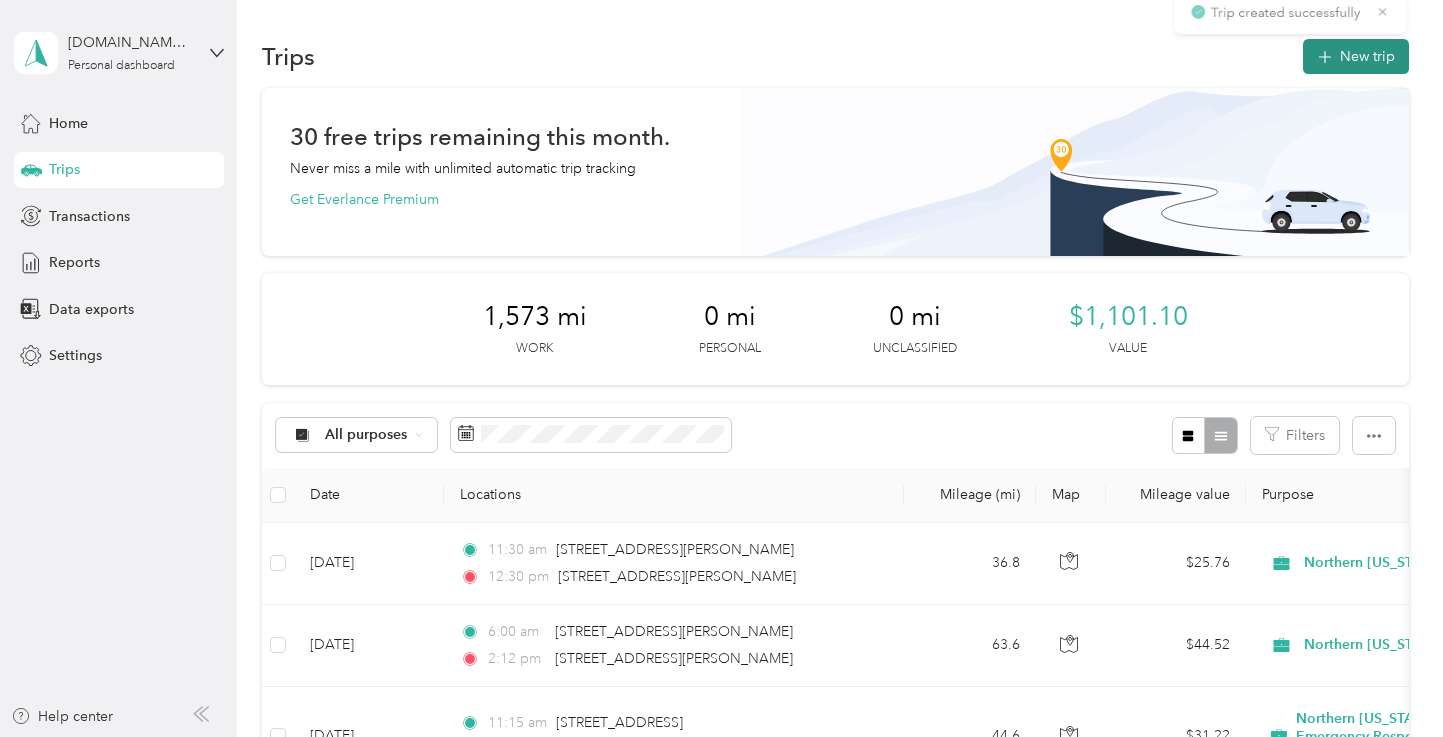 click on "New trip" at bounding box center (1356, 56) 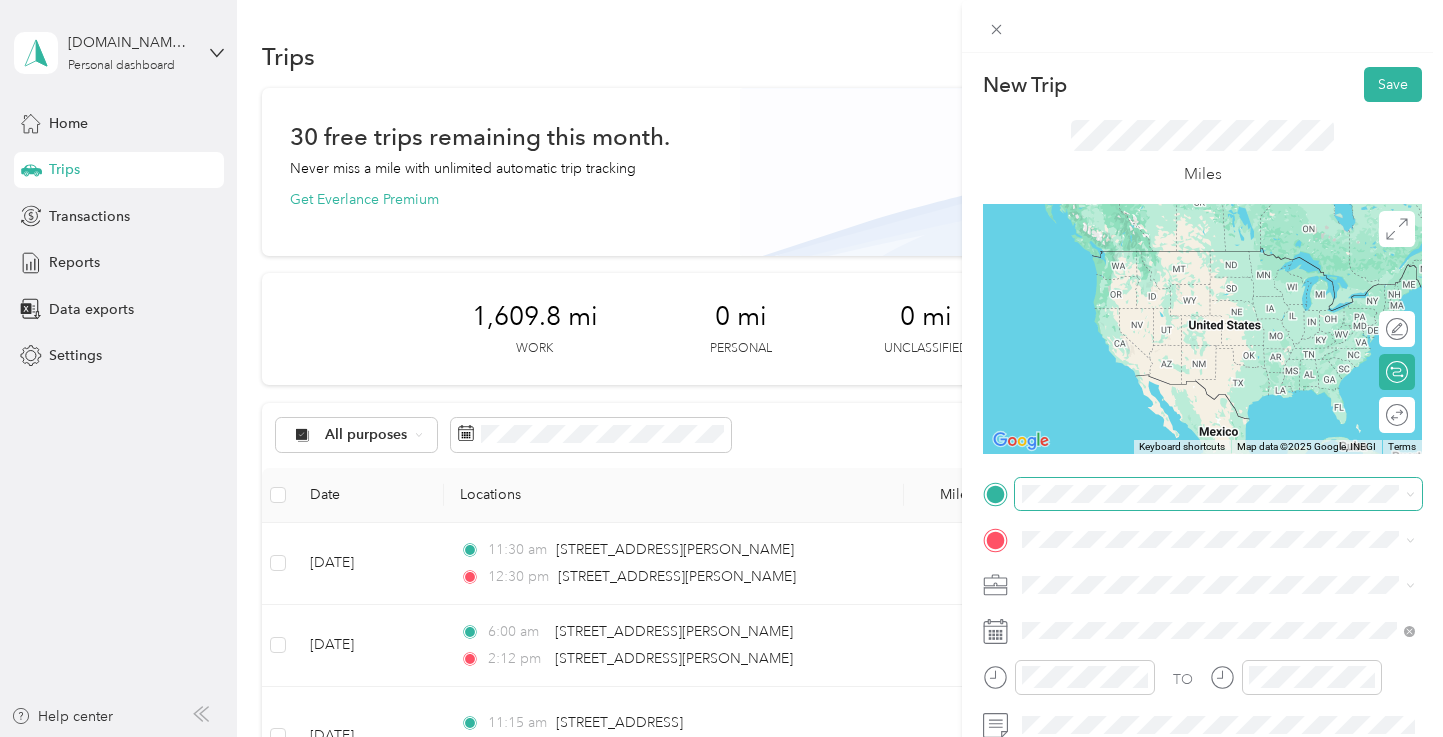 click at bounding box center [1218, 494] 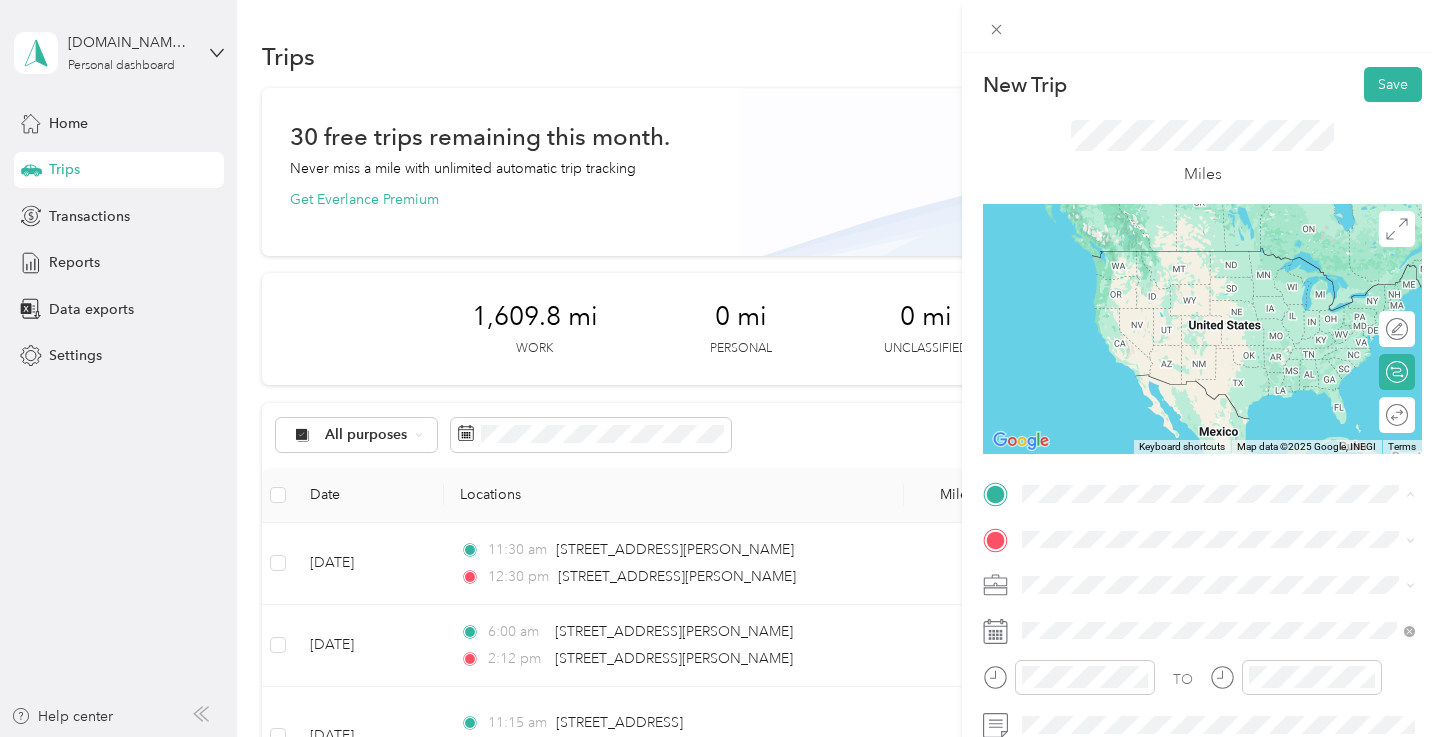 click on "[STREET_ADDRESS][PERSON_NAME][US_STATE]" at bounding box center (1218, 251) 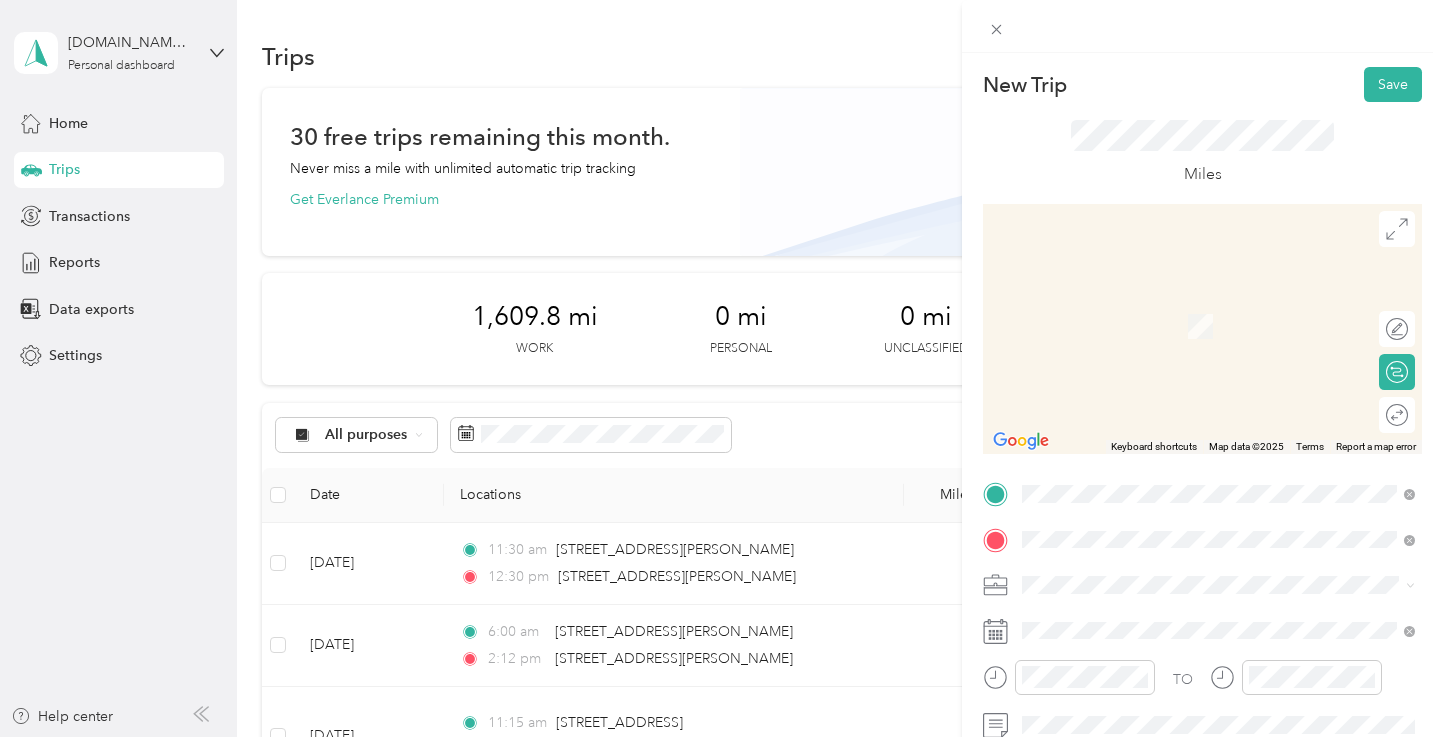 click on "[STREET_ADDRESS][PERSON_NAME][US_STATE]" at bounding box center [1215, 296] 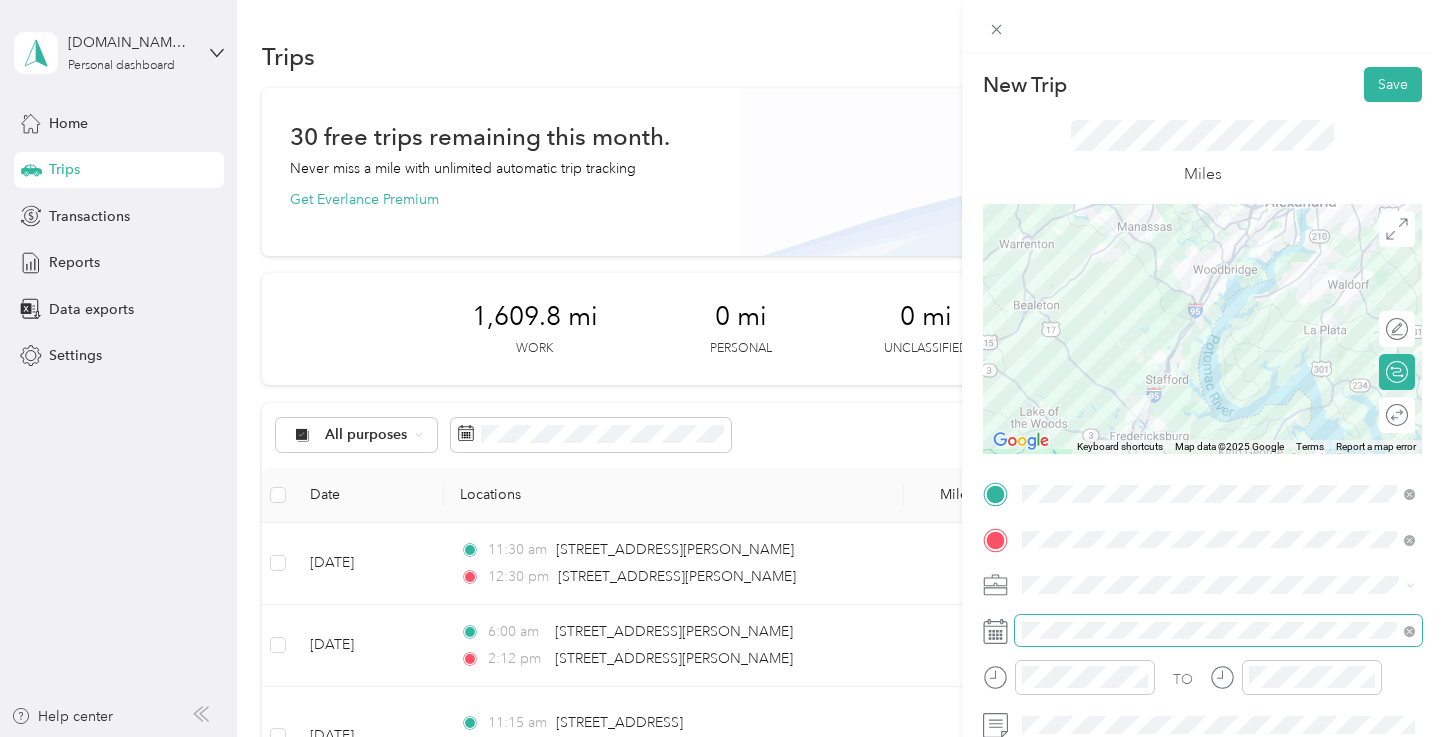 click at bounding box center (1218, 631) 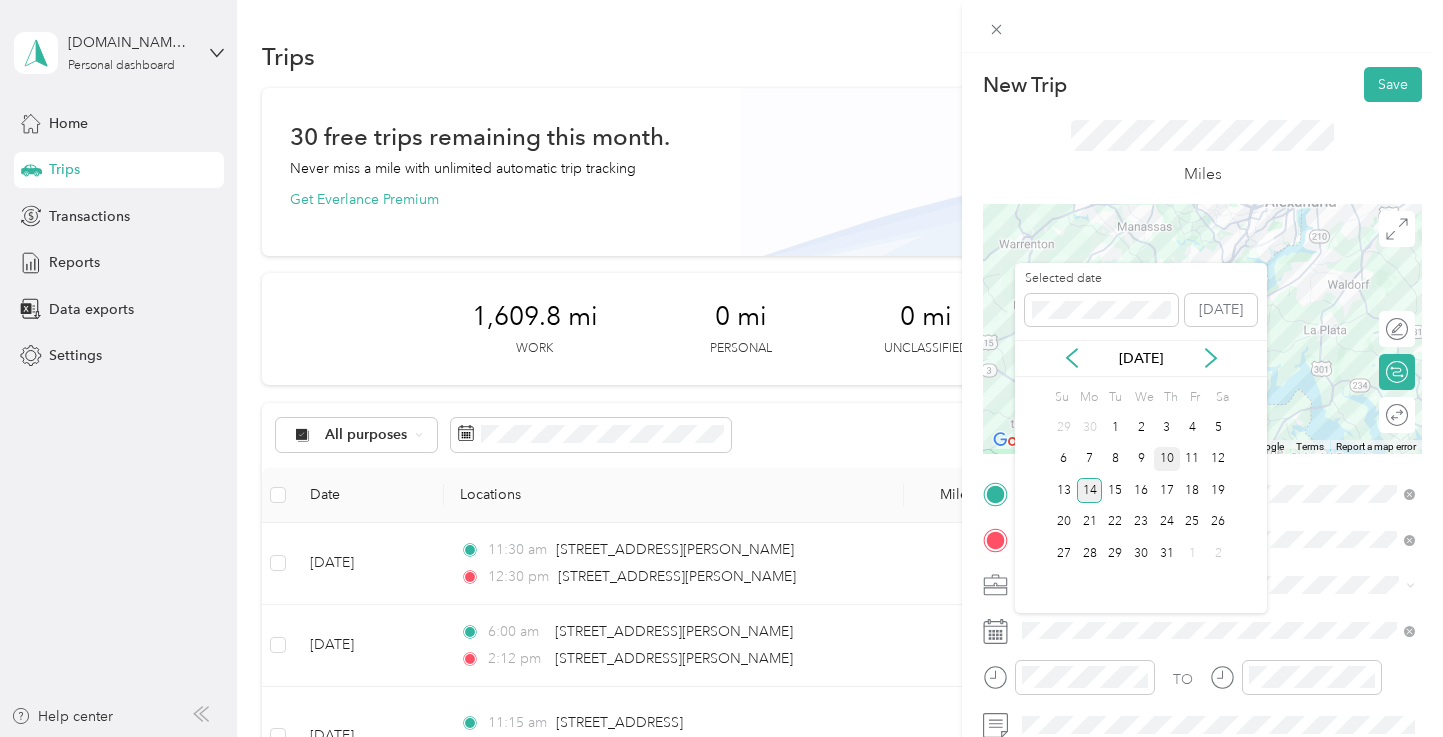 click on "10" at bounding box center [1167, 459] 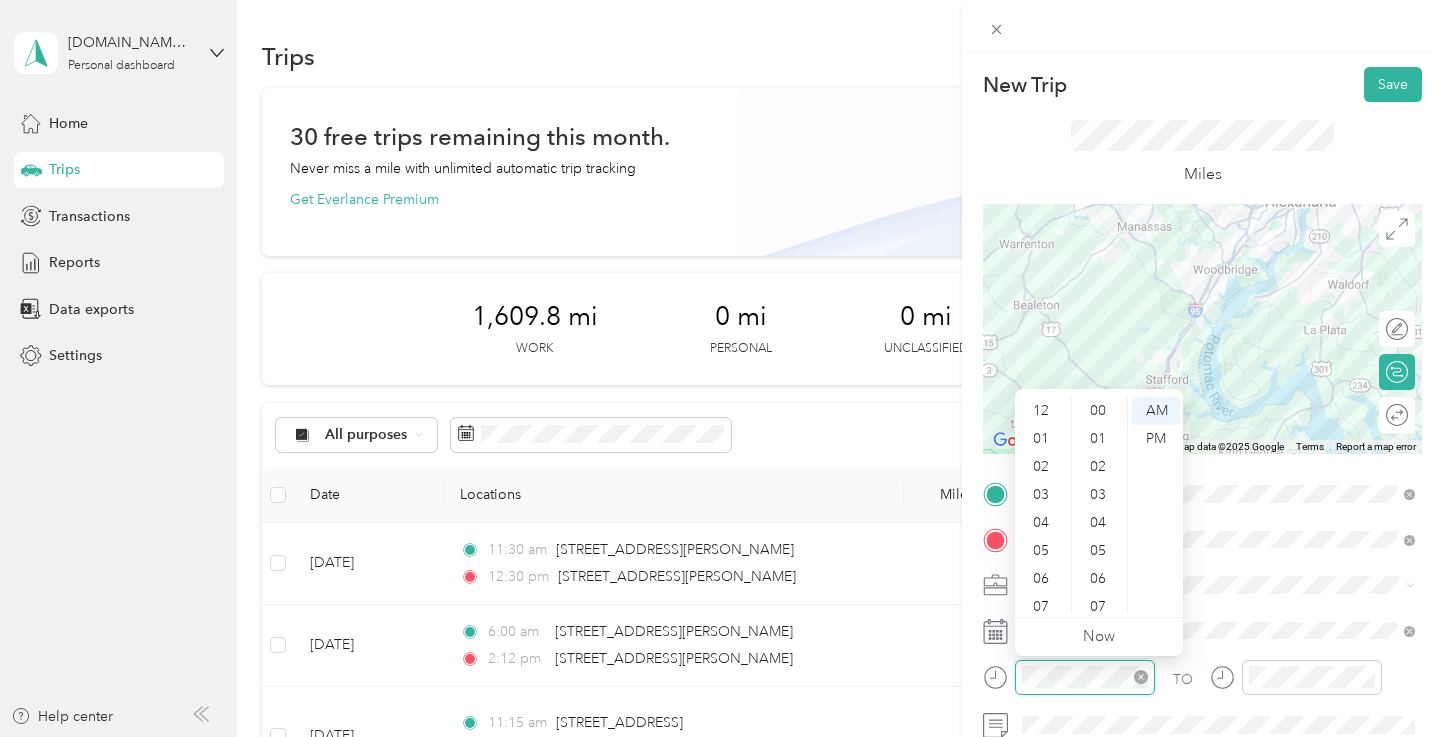 scroll, scrollTop: 120, scrollLeft: 0, axis: vertical 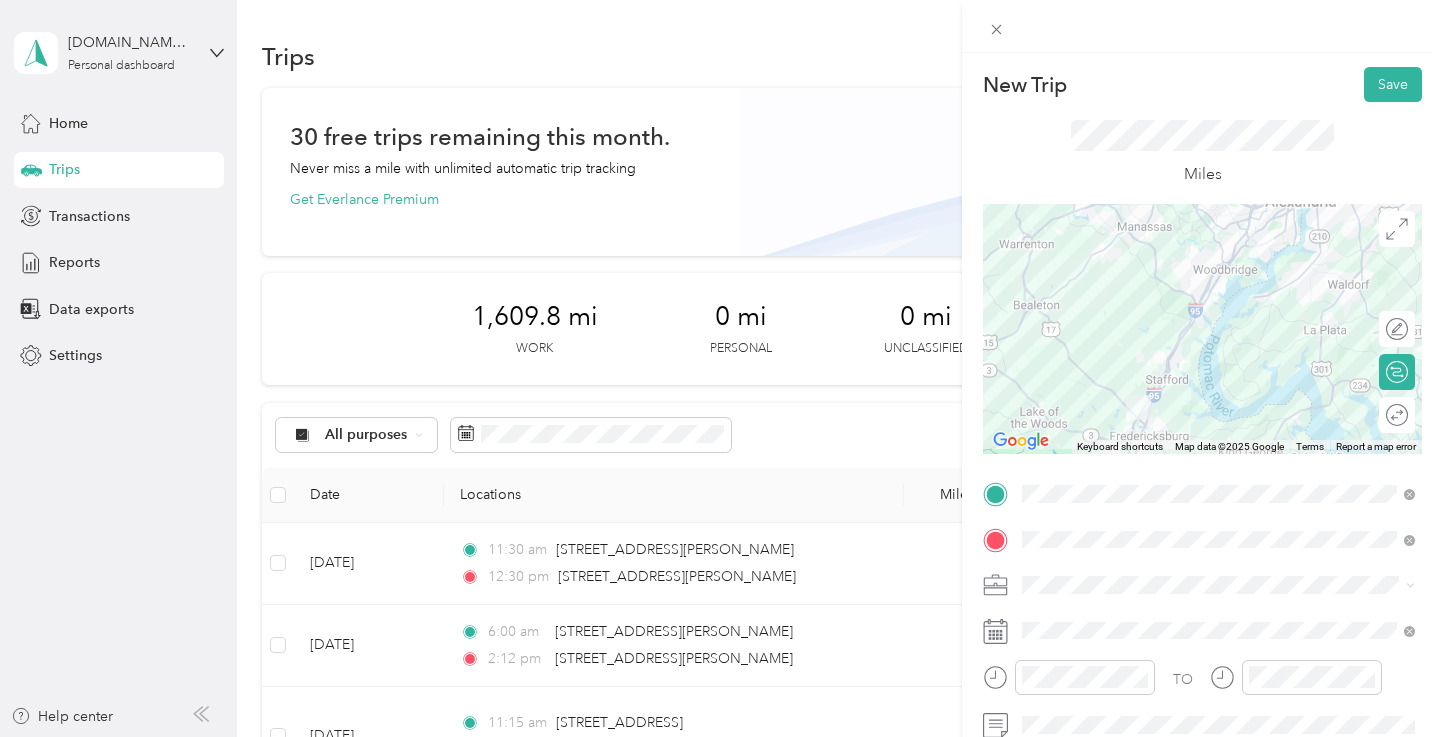 click at bounding box center (1202, 26) 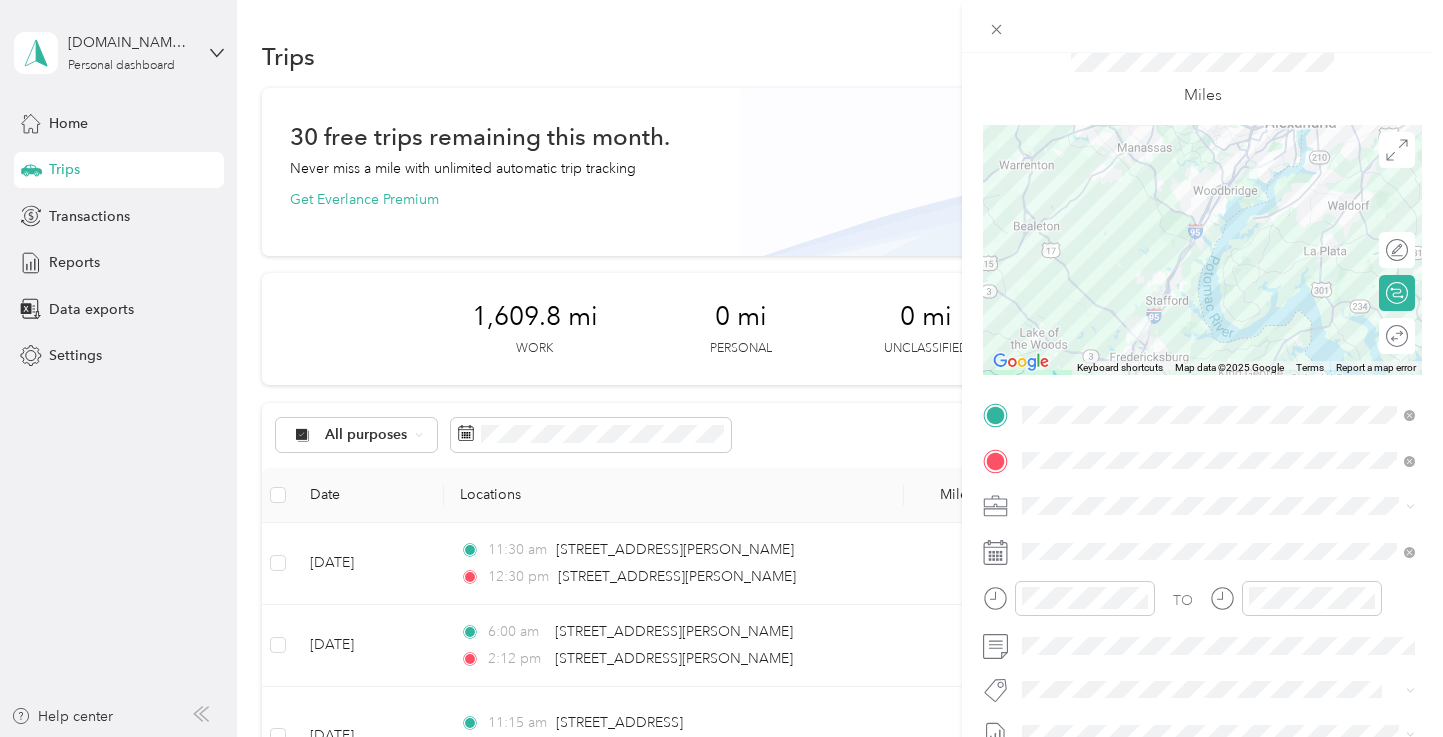scroll, scrollTop: 44, scrollLeft: 0, axis: vertical 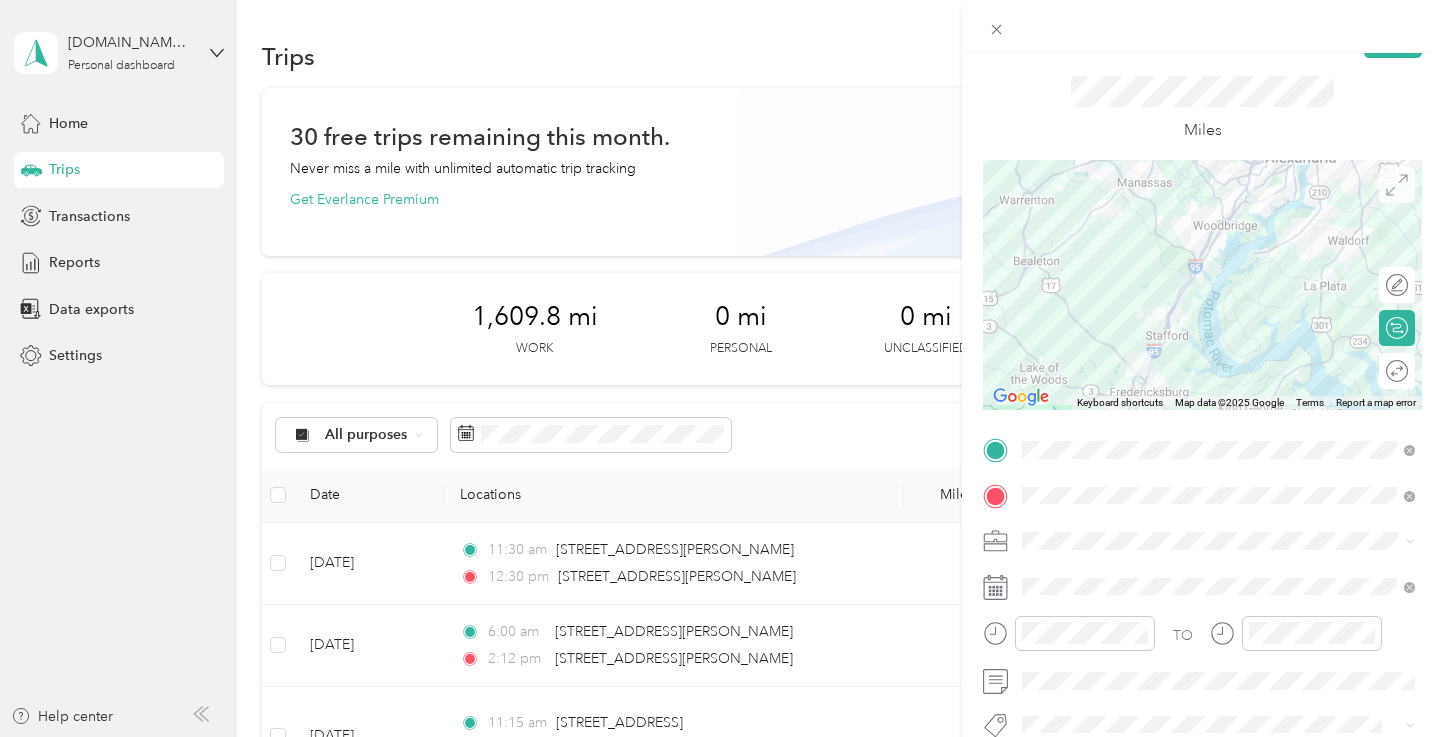click 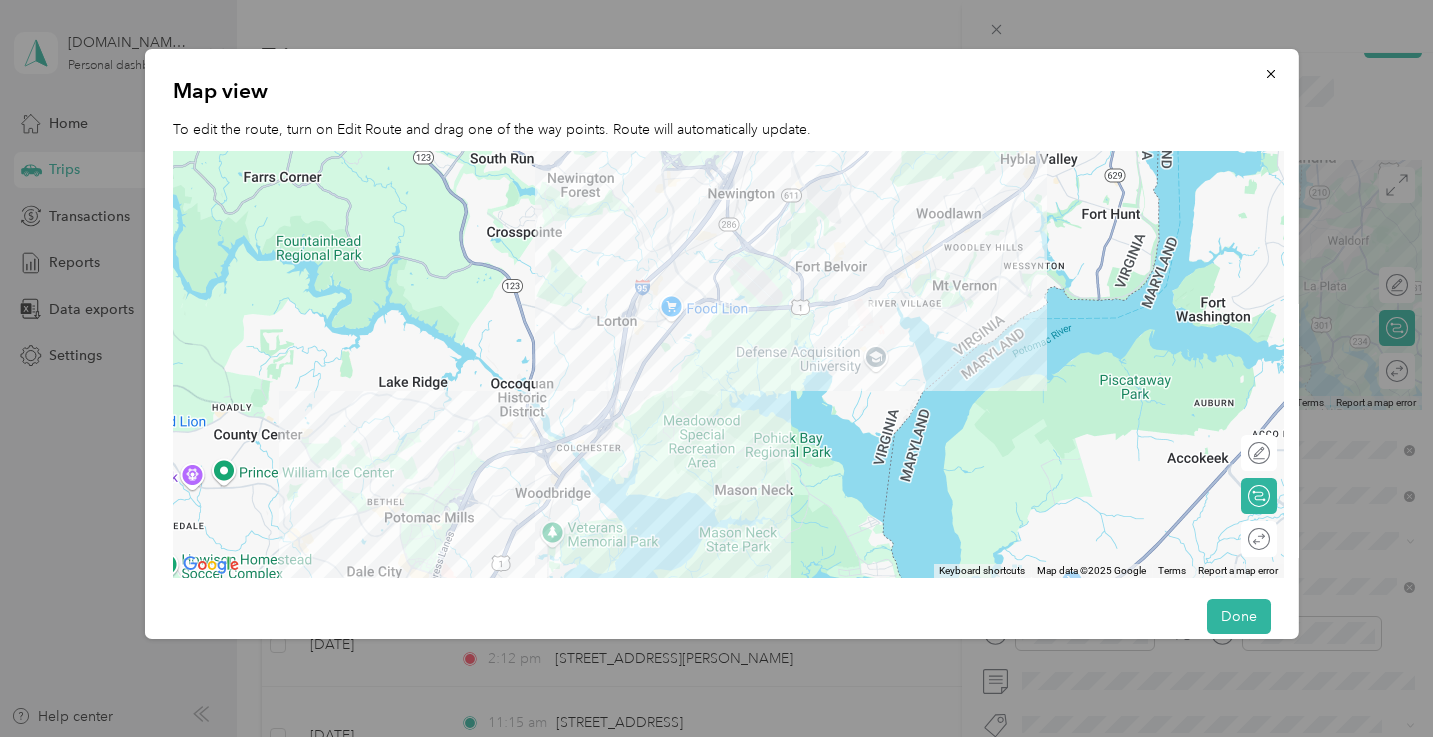 drag, startPoint x: 769, startPoint y: 213, endPoint x: 775, endPoint y: 561, distance: 348.05173 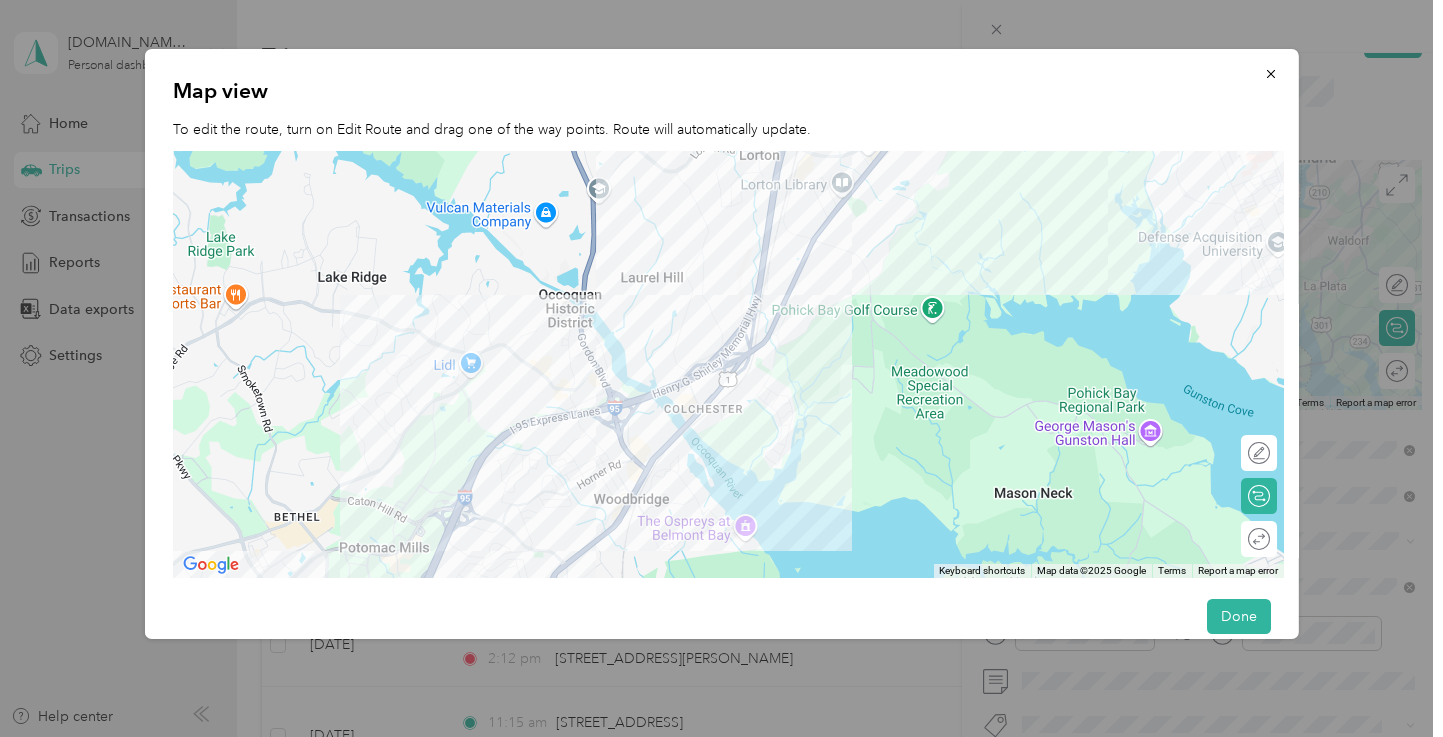 drag, startPoint x: 506, startPoint y: 391, endPoint x: 887, endPoint y: 345, distance: 383.76685 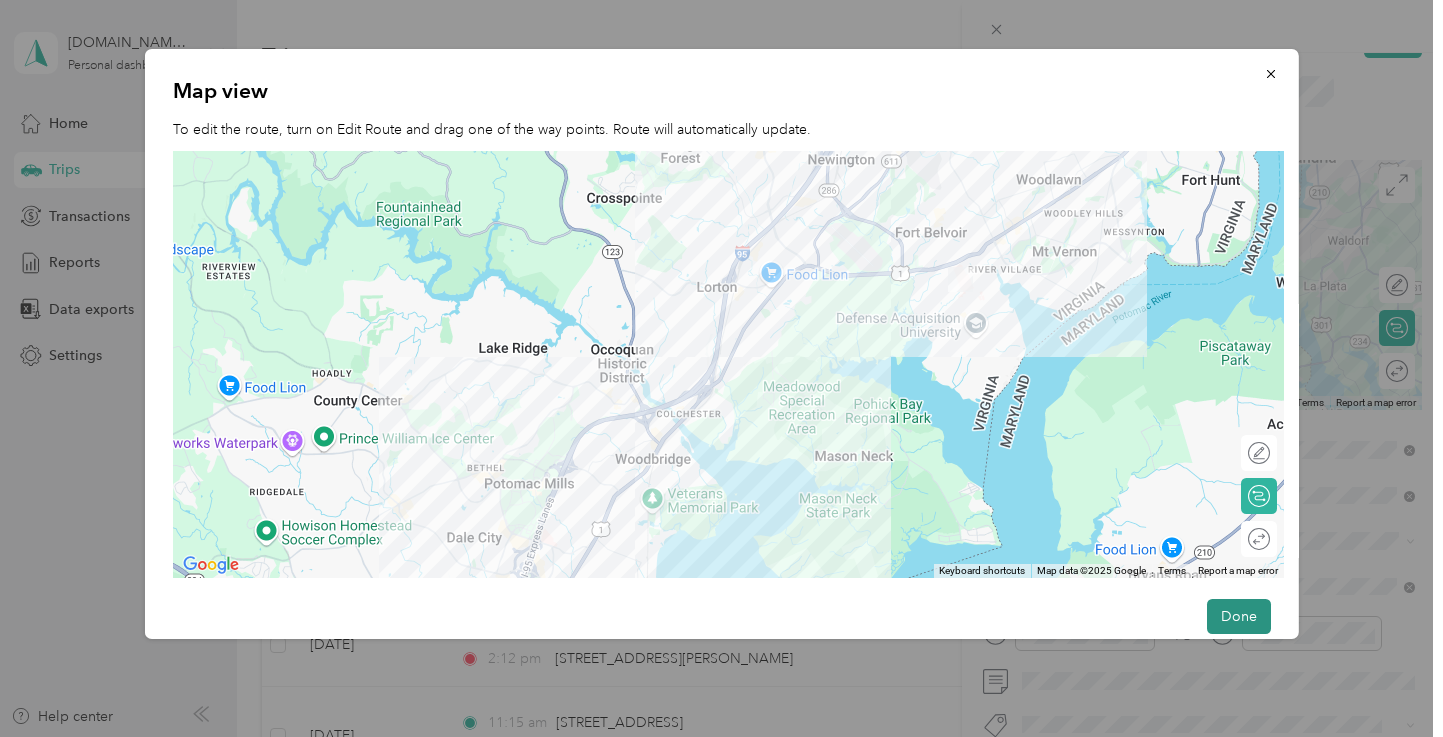 click on "Done" at bounding box center (1239, 616) 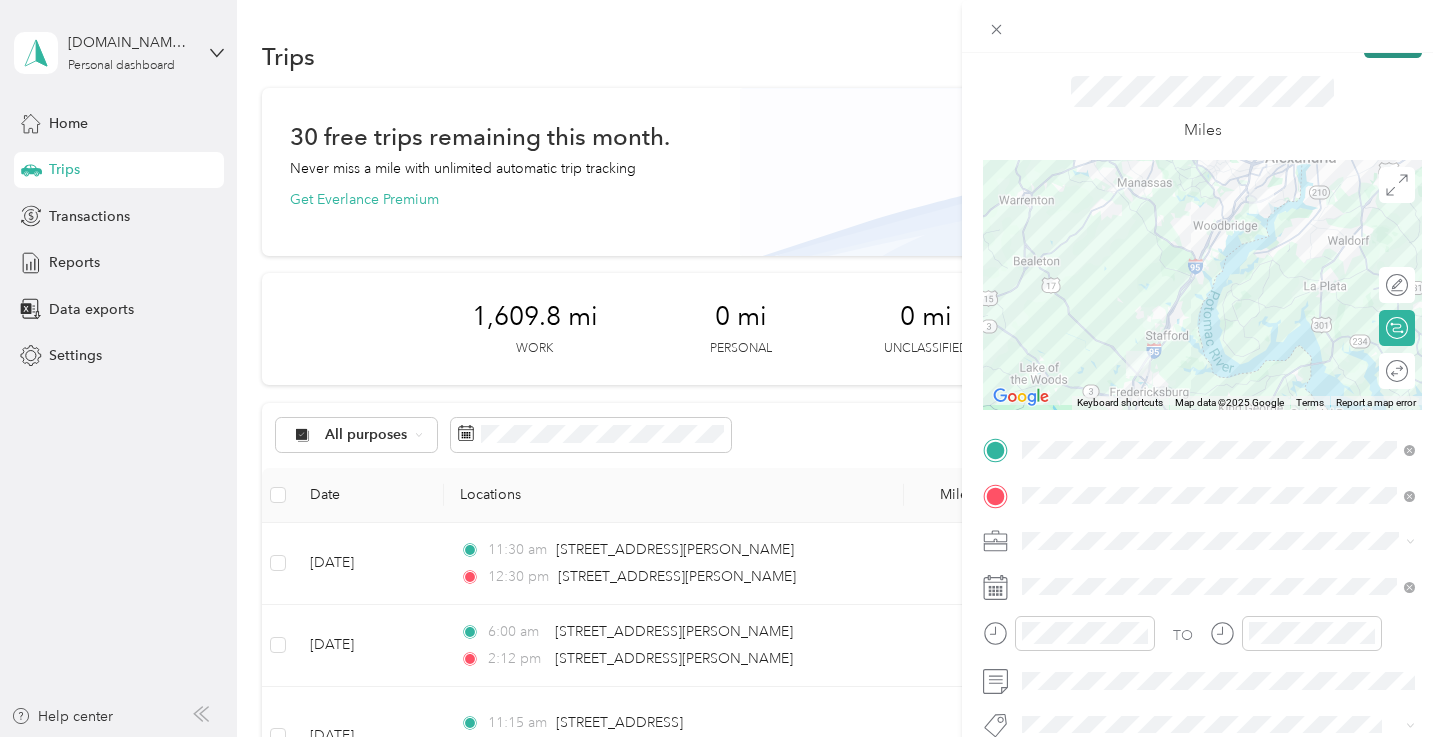 click on "Save" at bounding box center (1393, 40) 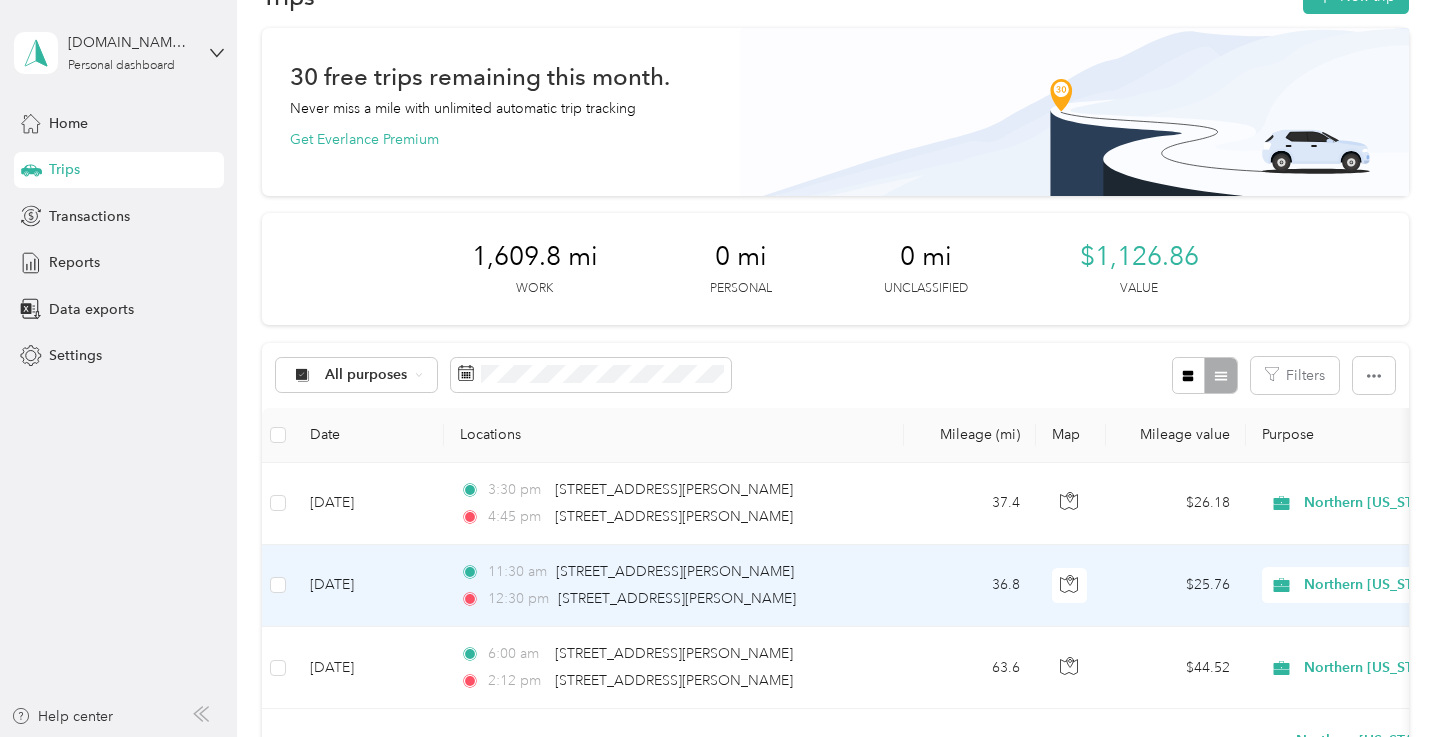 scroll, scrollTop: 0, scrollLeft: 0, axis: both 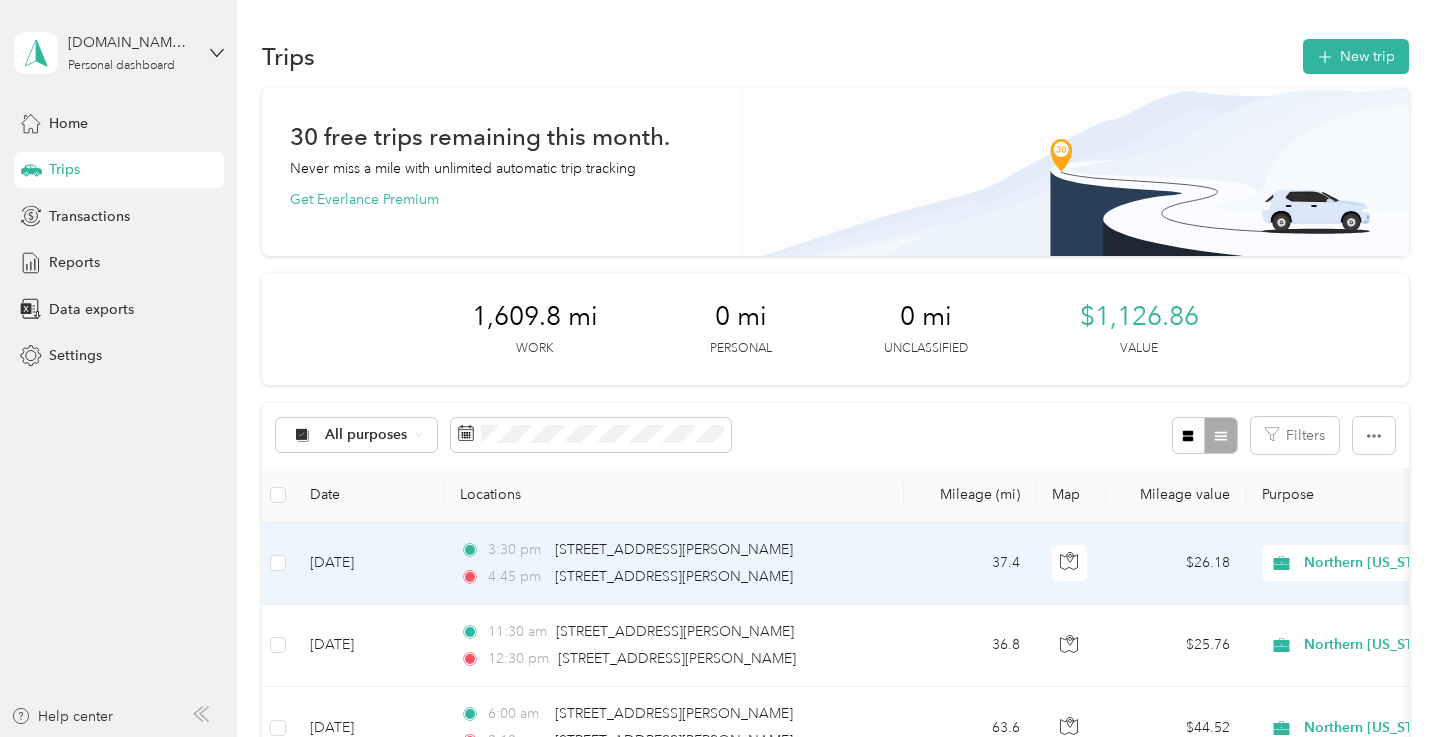 click on "3:30 pm [STREET_ADDRESS][PERSON_NAME]" at bounding box center [670, 550] 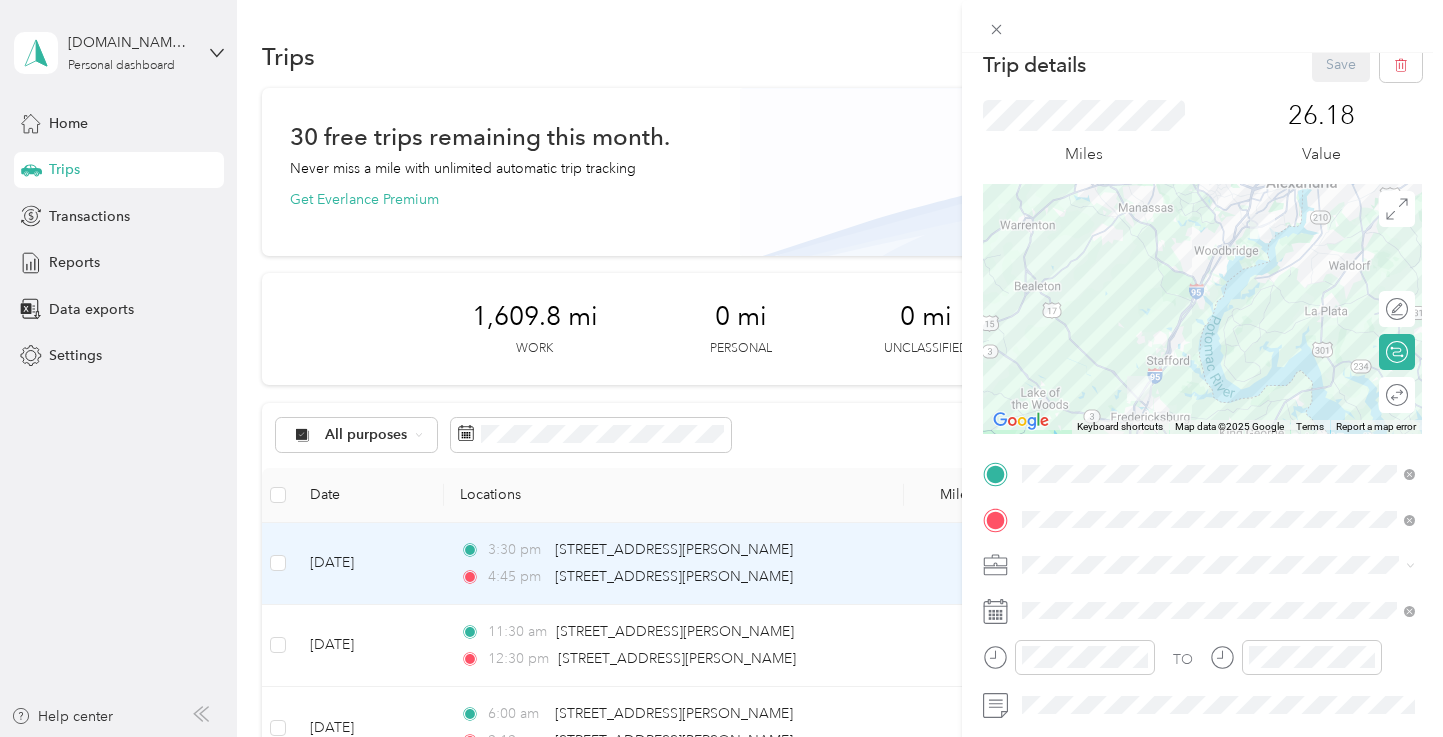 scroll, scrollTop: 0, scrollLeft: 0, axis: both 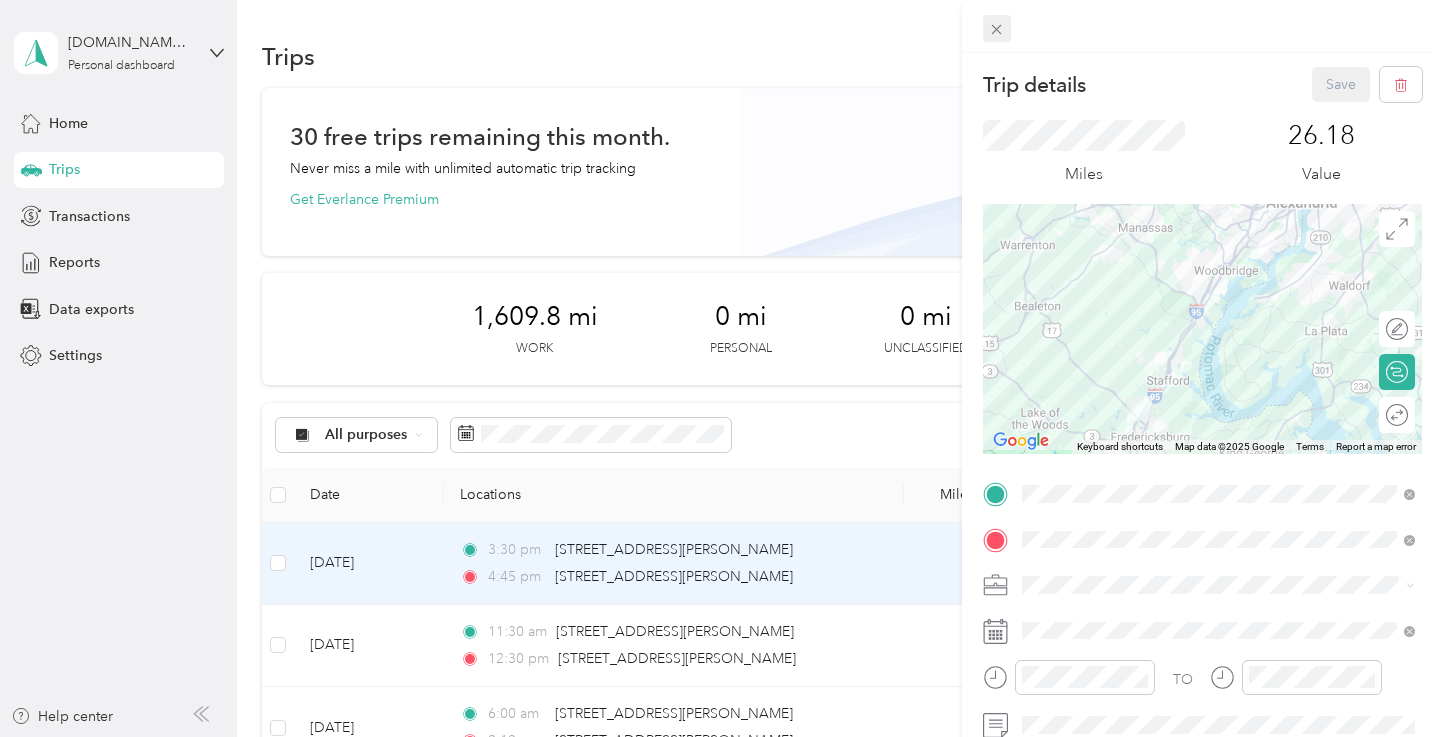 click at bounding box center [997, 29] 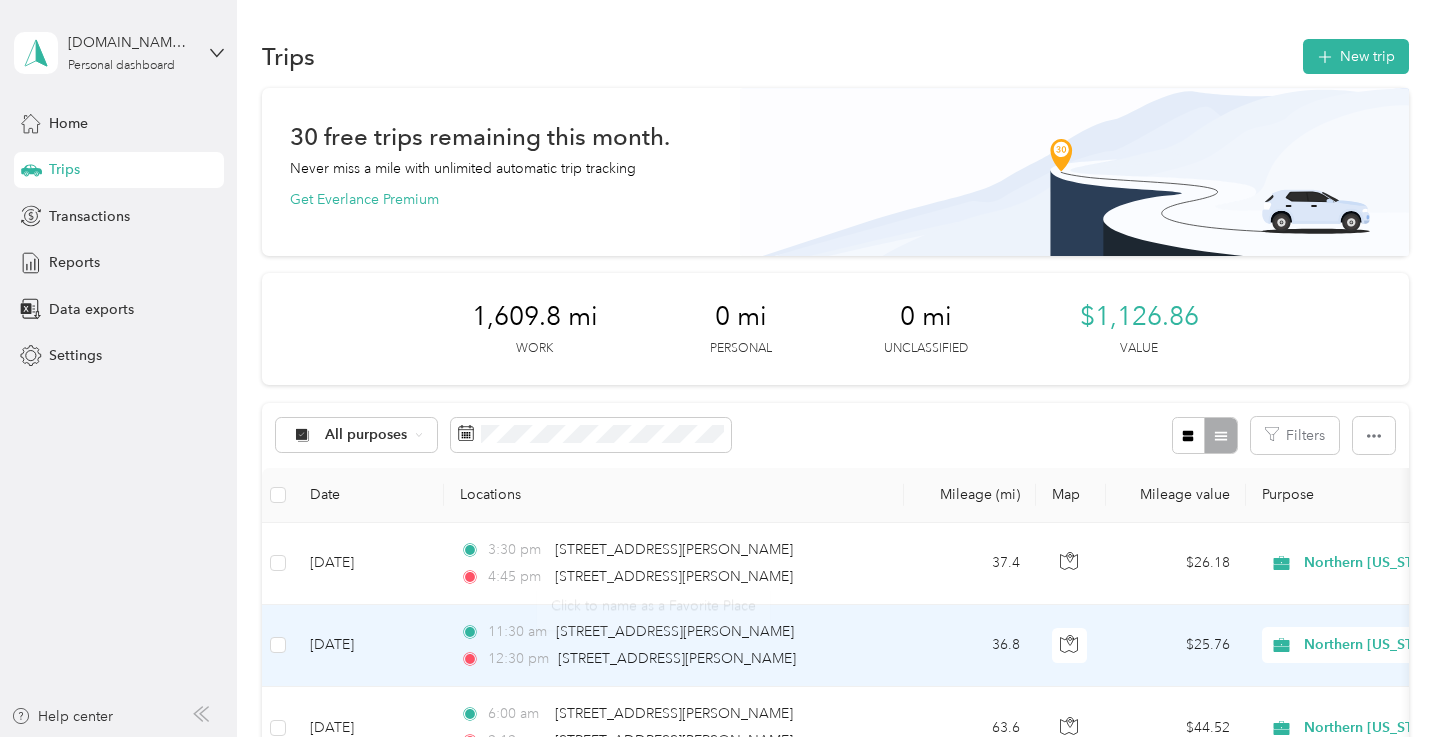click on "11:30 am [STREET_ADDRESS][PERSON_NAME]" at bounding box center [670, 632] 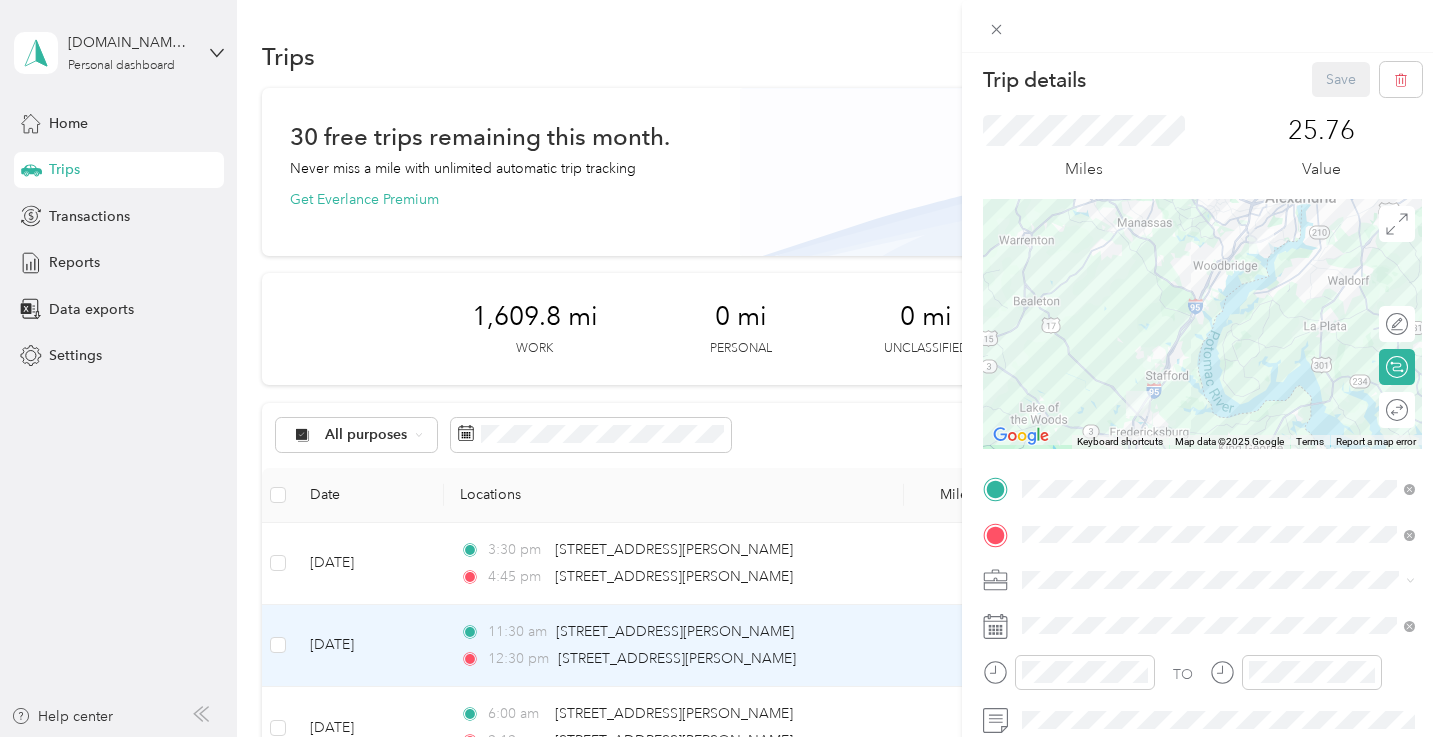scroll, scrollTop: 0, scrollLeft: 0, axis: both 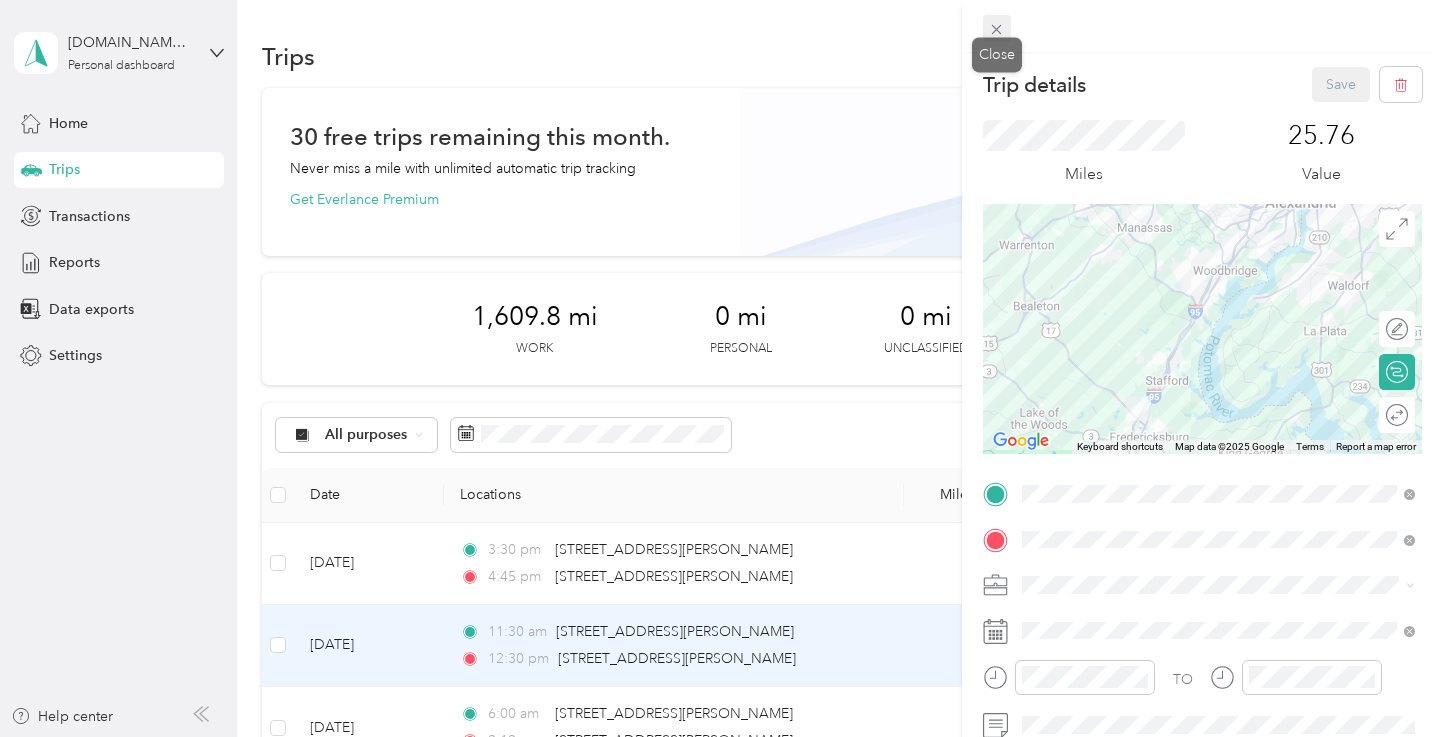 click 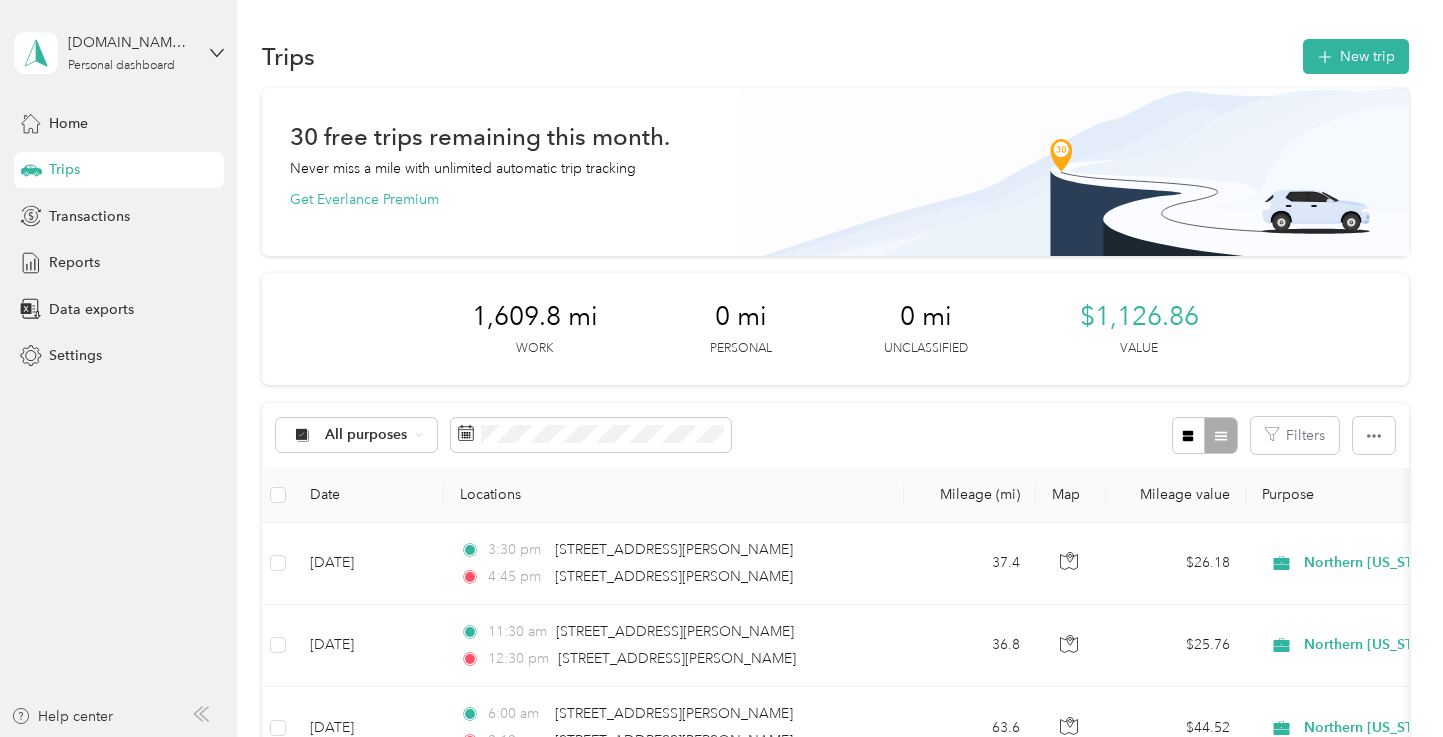 click on "Trips New trip" at bounding box center (835, 56) 